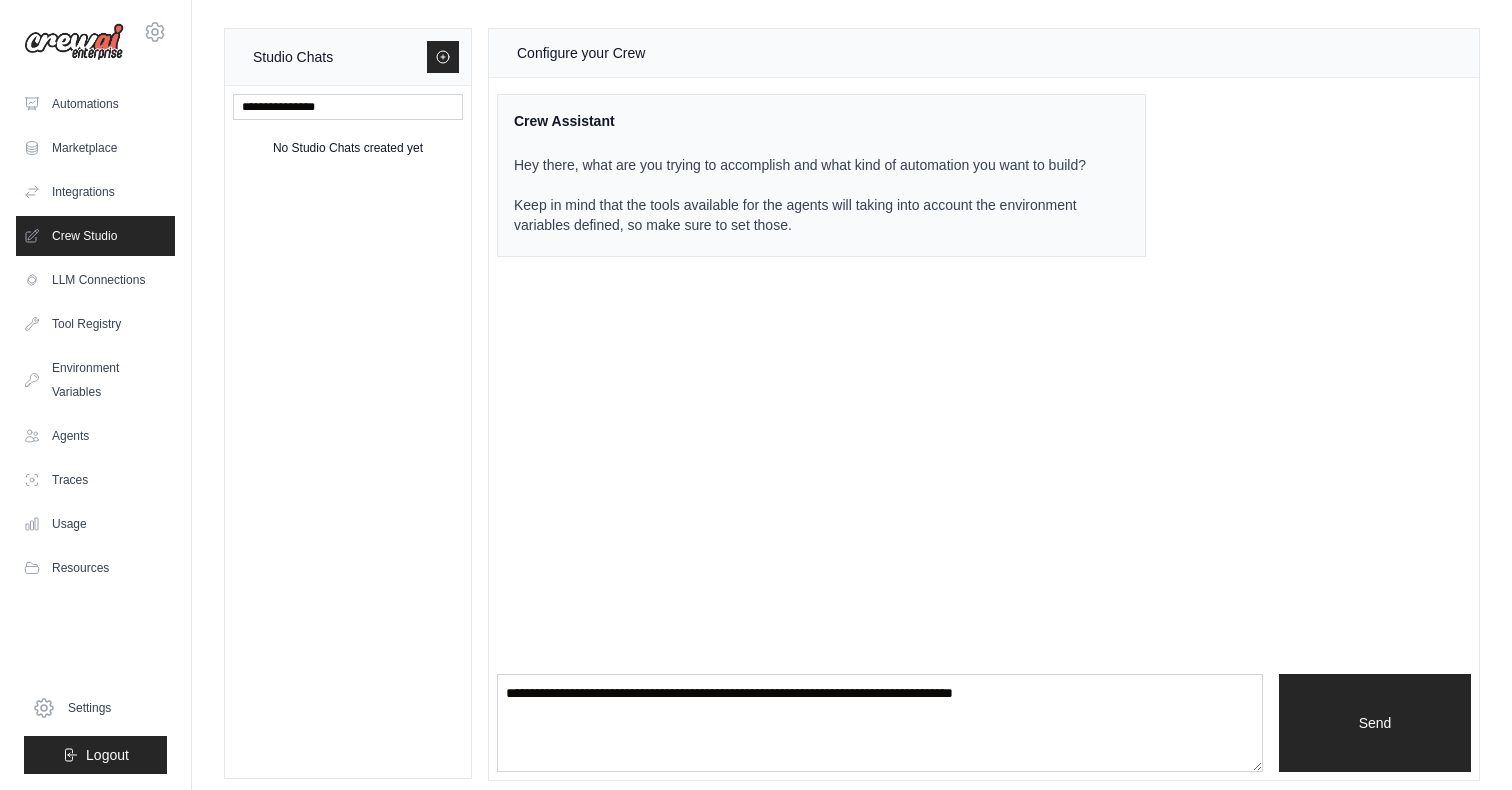 scroll, scrollTop: 0, scrollLeft: 0, axis: both 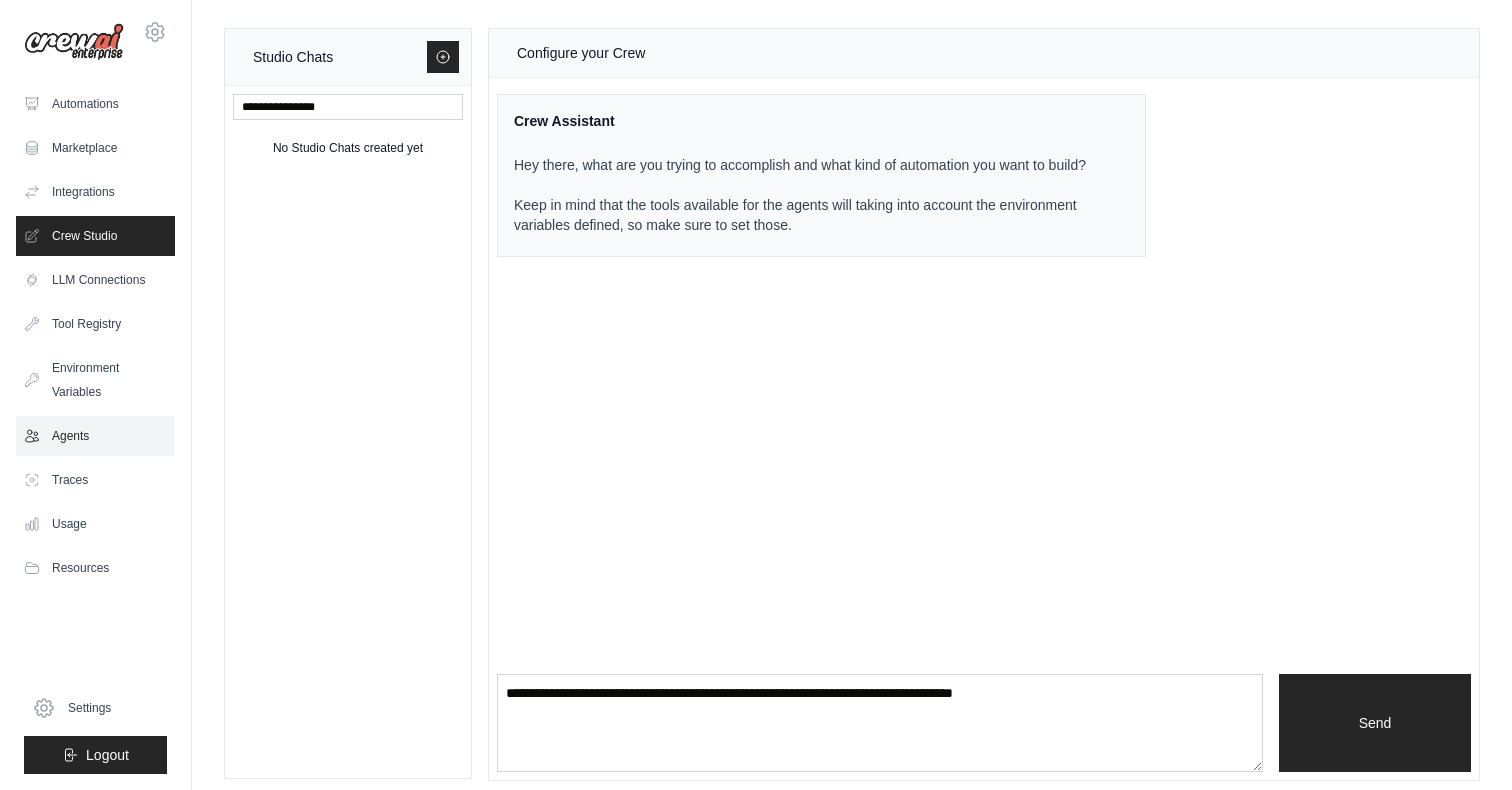 click on "Agents" at bounding box center (95, 436) 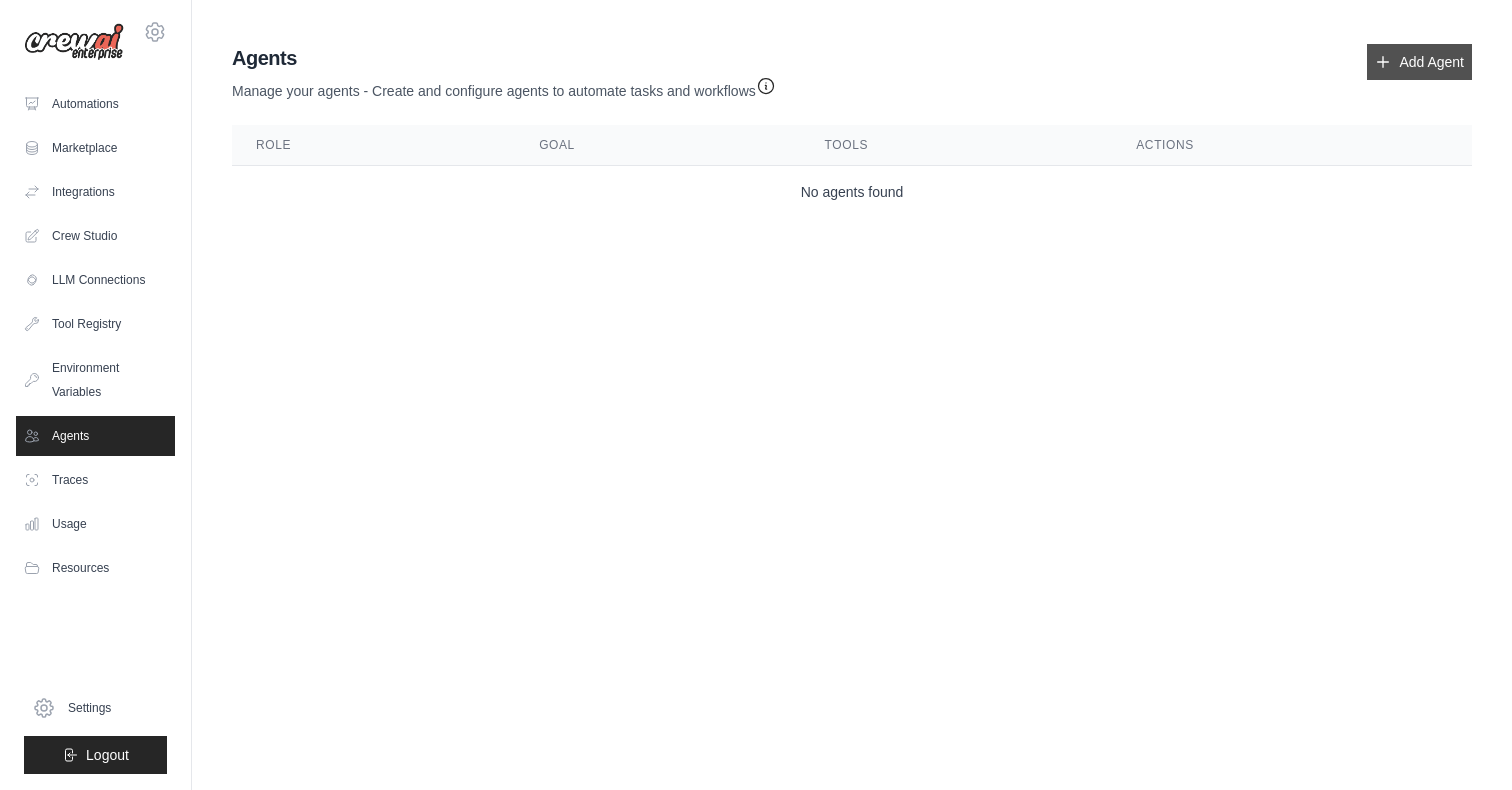 click on "Add Agent" at bounding box center [1419, 62] 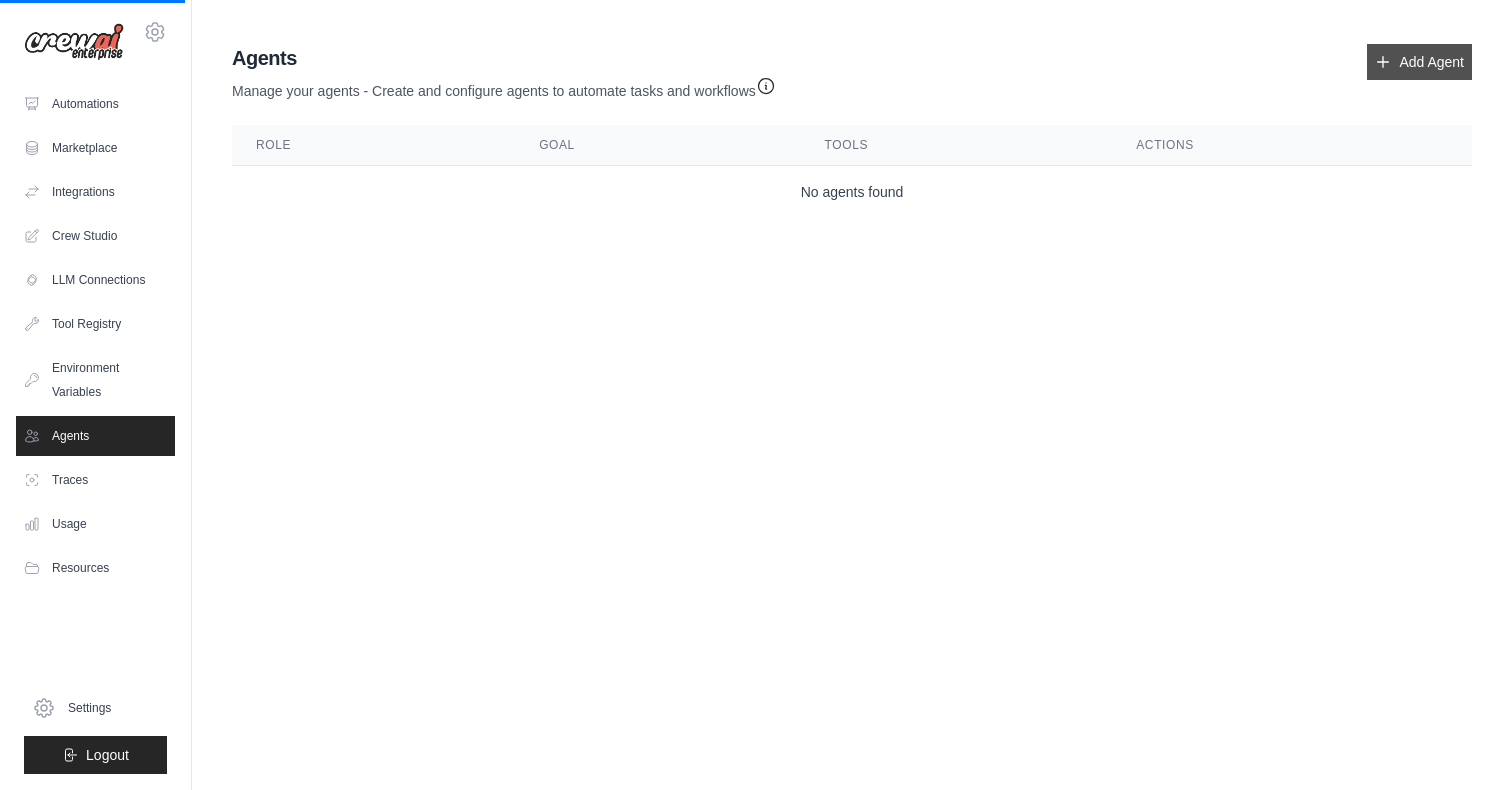 click on "Add Agent" at bounding box center (1419, 62) 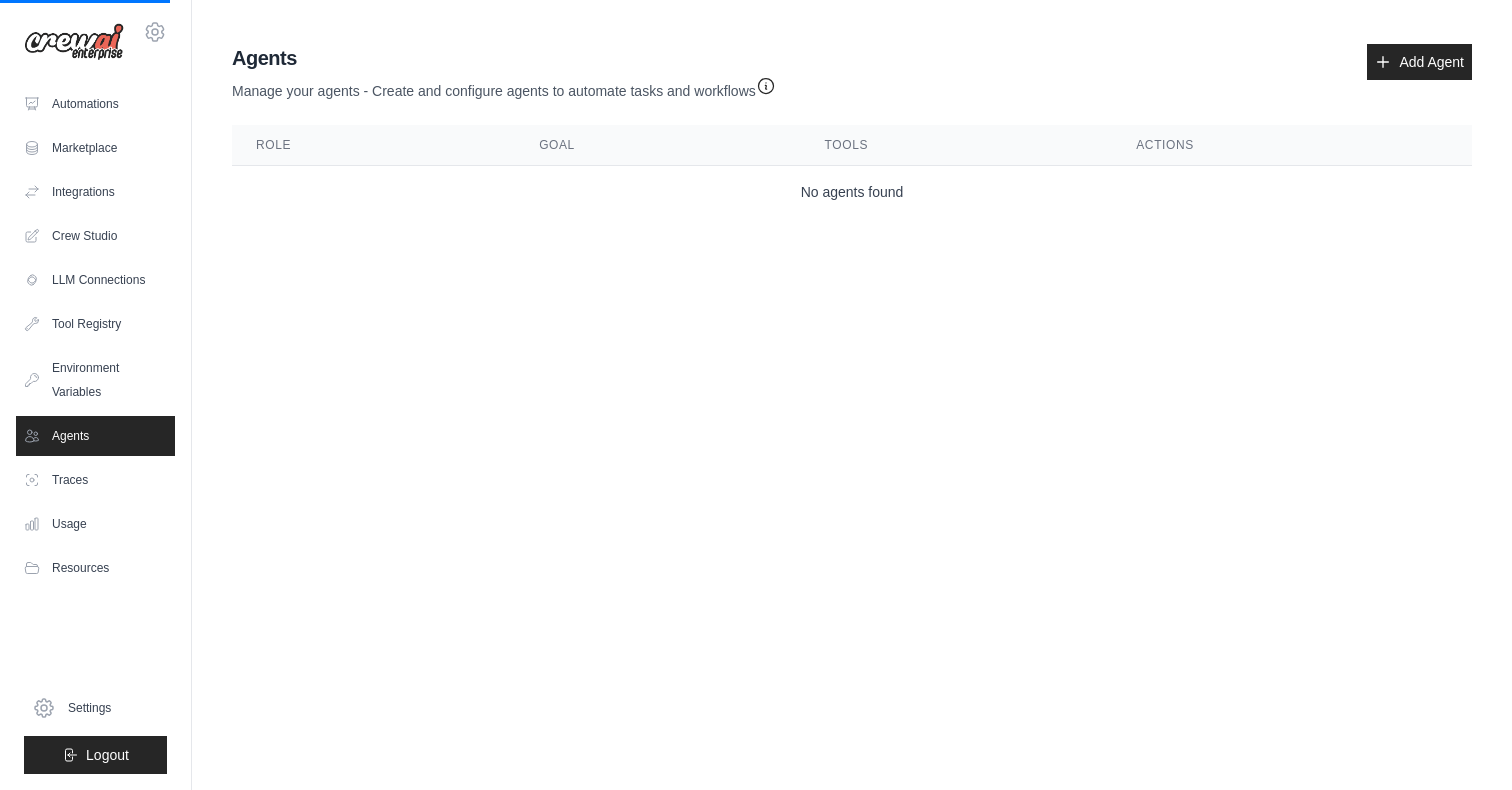 click on "adam.zabek@innobiotix.com
Settings
Automations
Marketplace
Integrations" at bounding box center [756, 395] 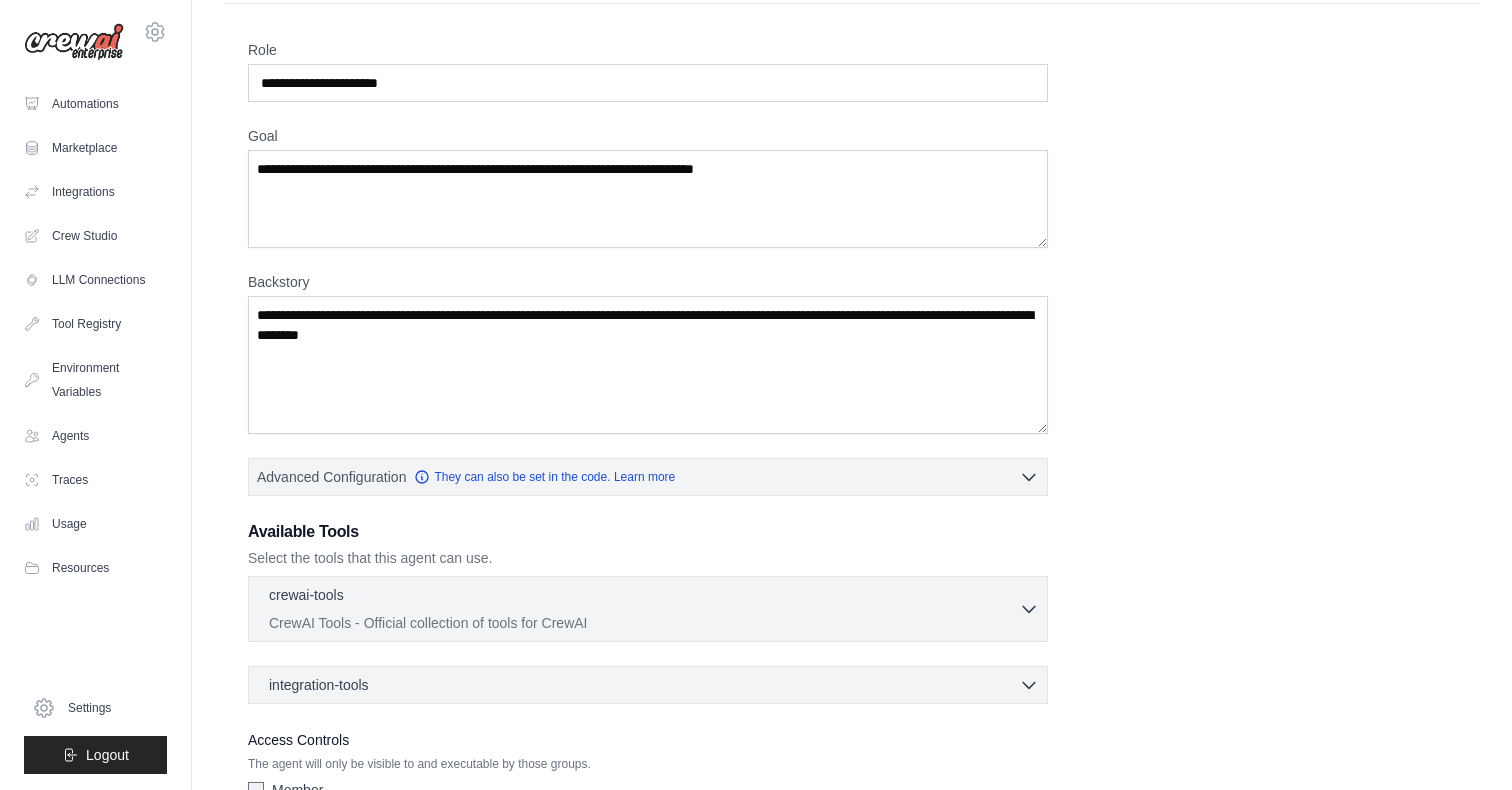 scroll, scrollTop: 193, scrollLeft: 0, axis: vertical 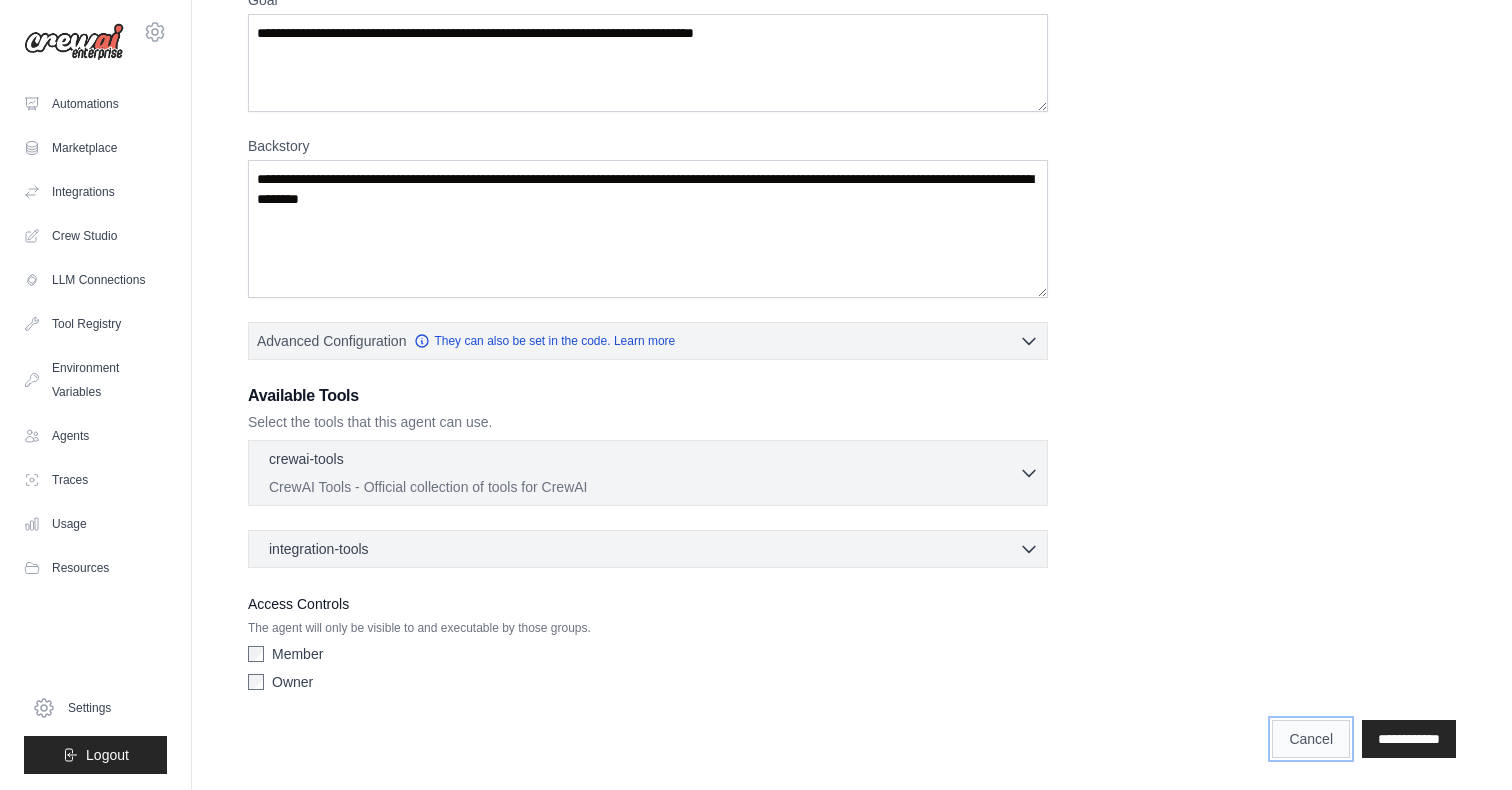 click on "Cancel" at bounding box center (1311, 739) 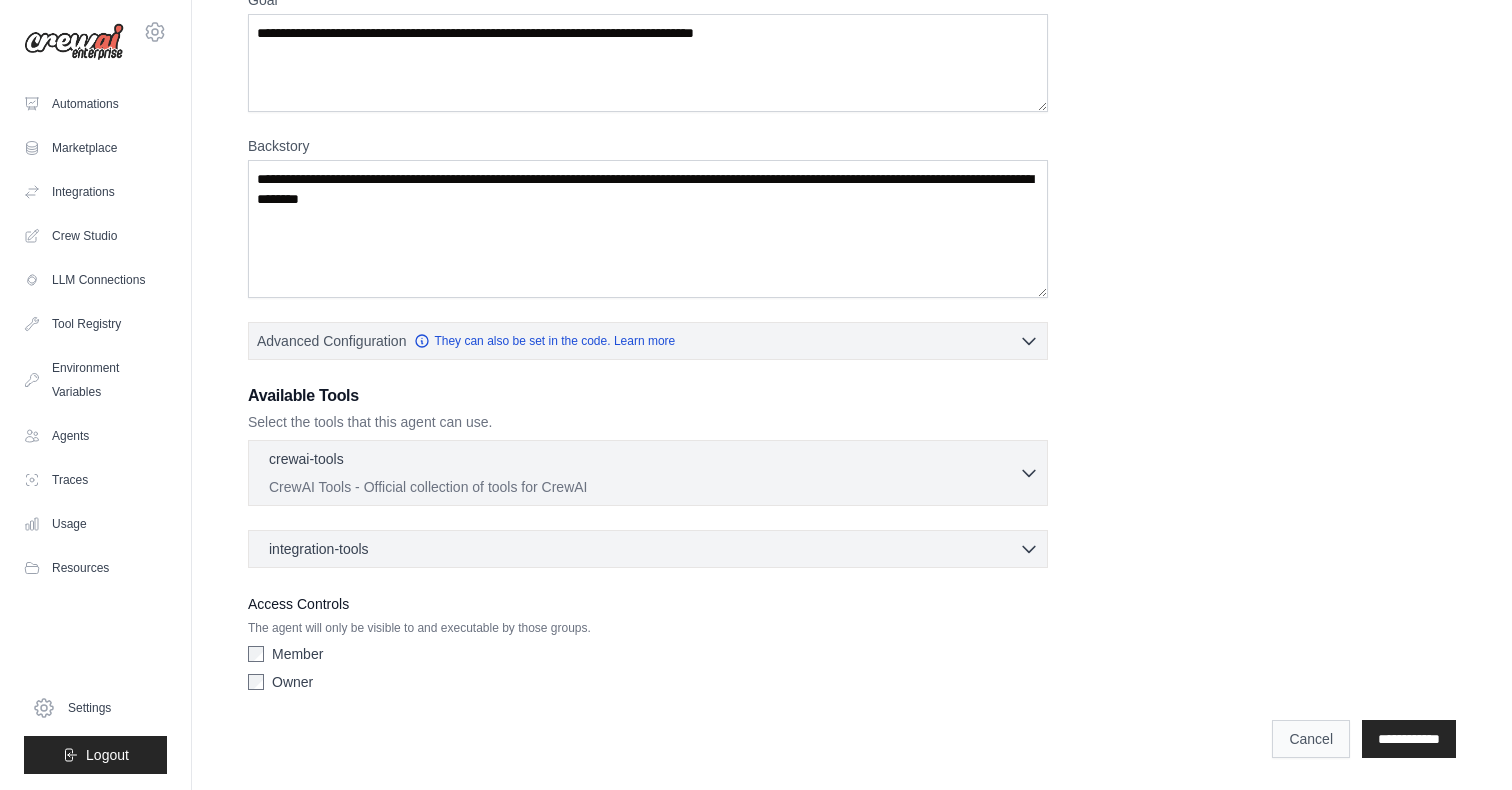 scroll, scrollTop: 0, scrollLeft: 0, axis: both 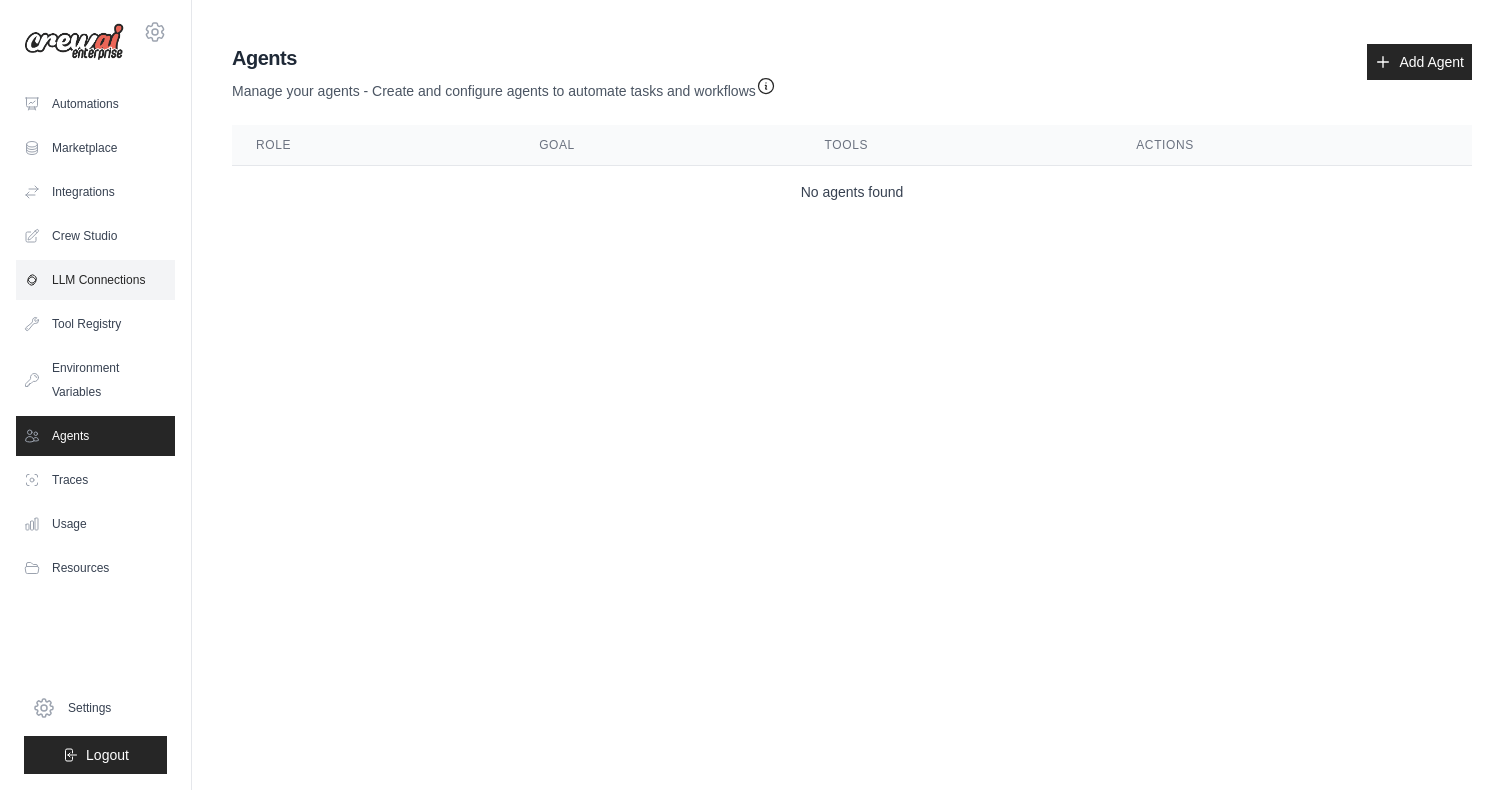 click on "LLM Connections" at bounding box center (95, 280) 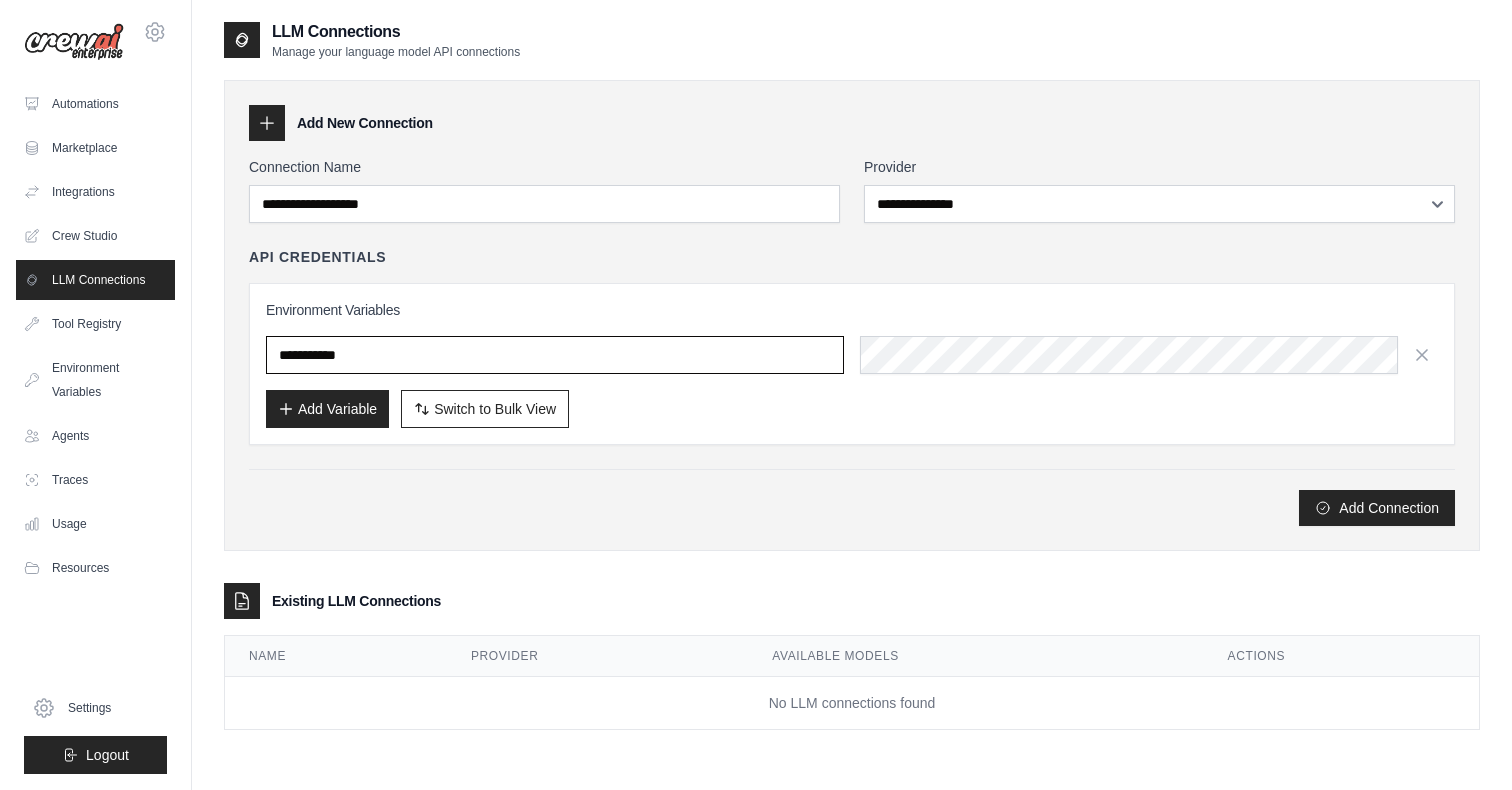 click at bounding box center (555, 355) 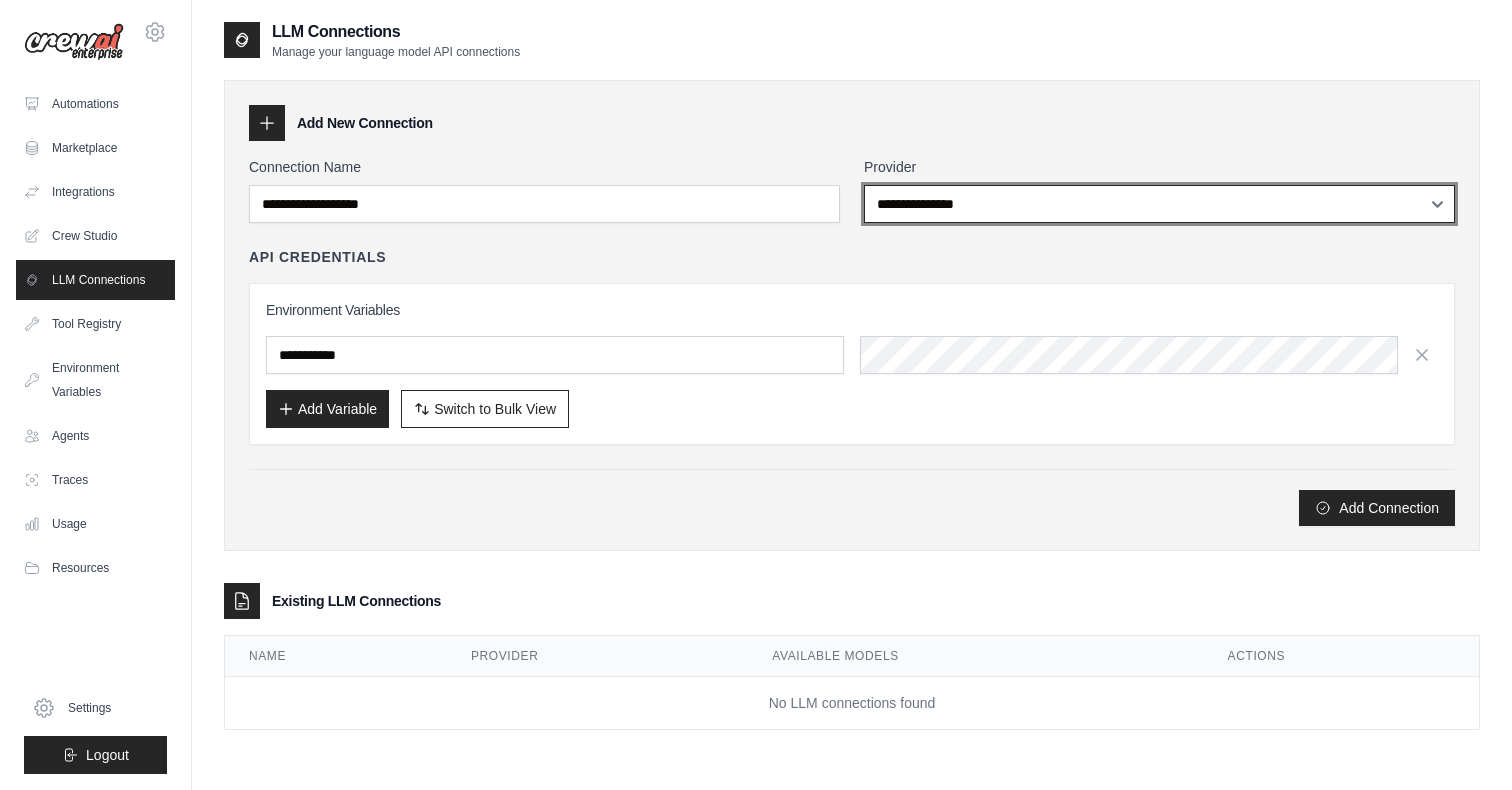 click on "**********" at bounding box center [1159, 204] 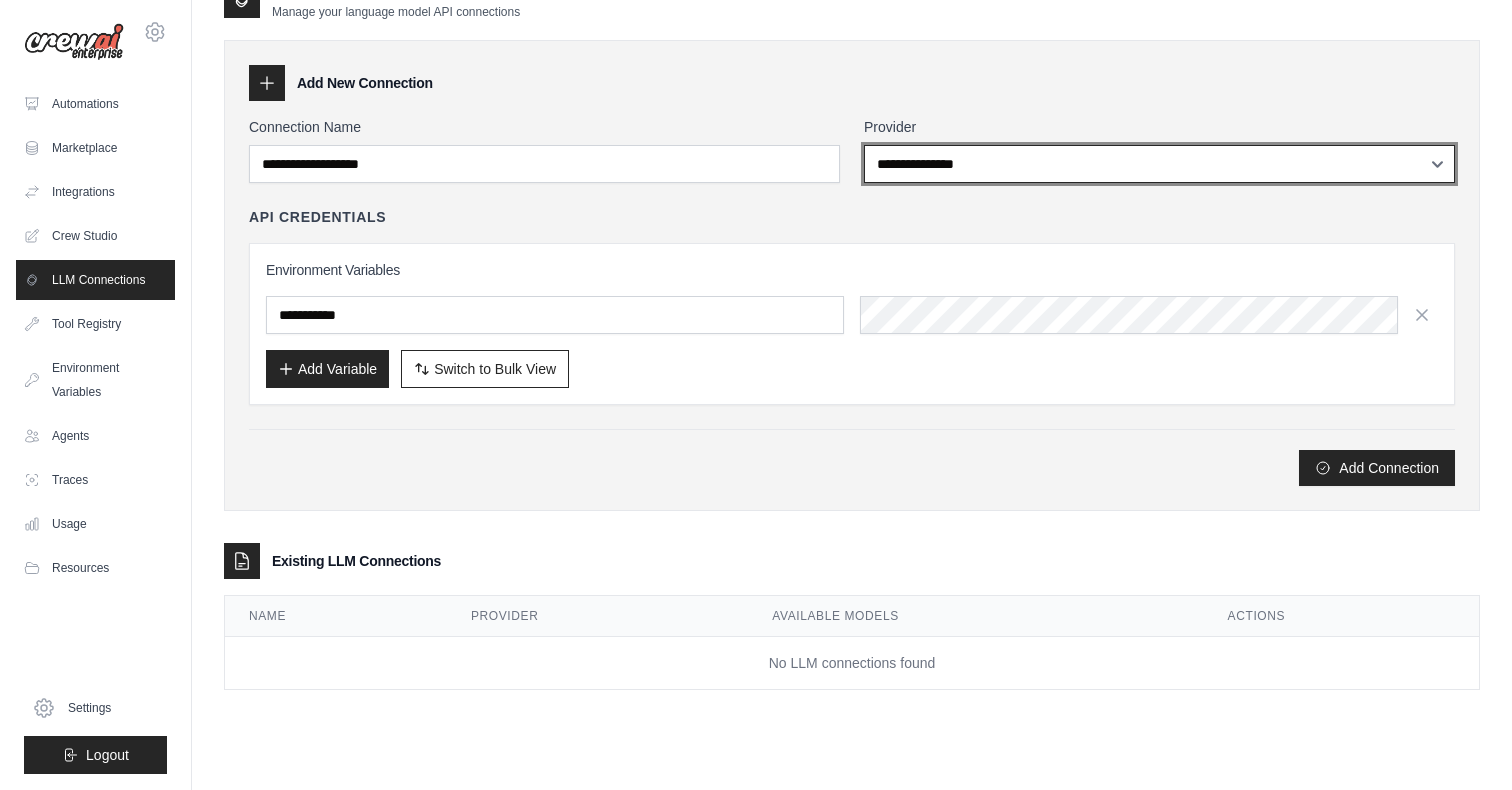 scroll, scrollTop: 0, scrollLeft: 0, axis: both 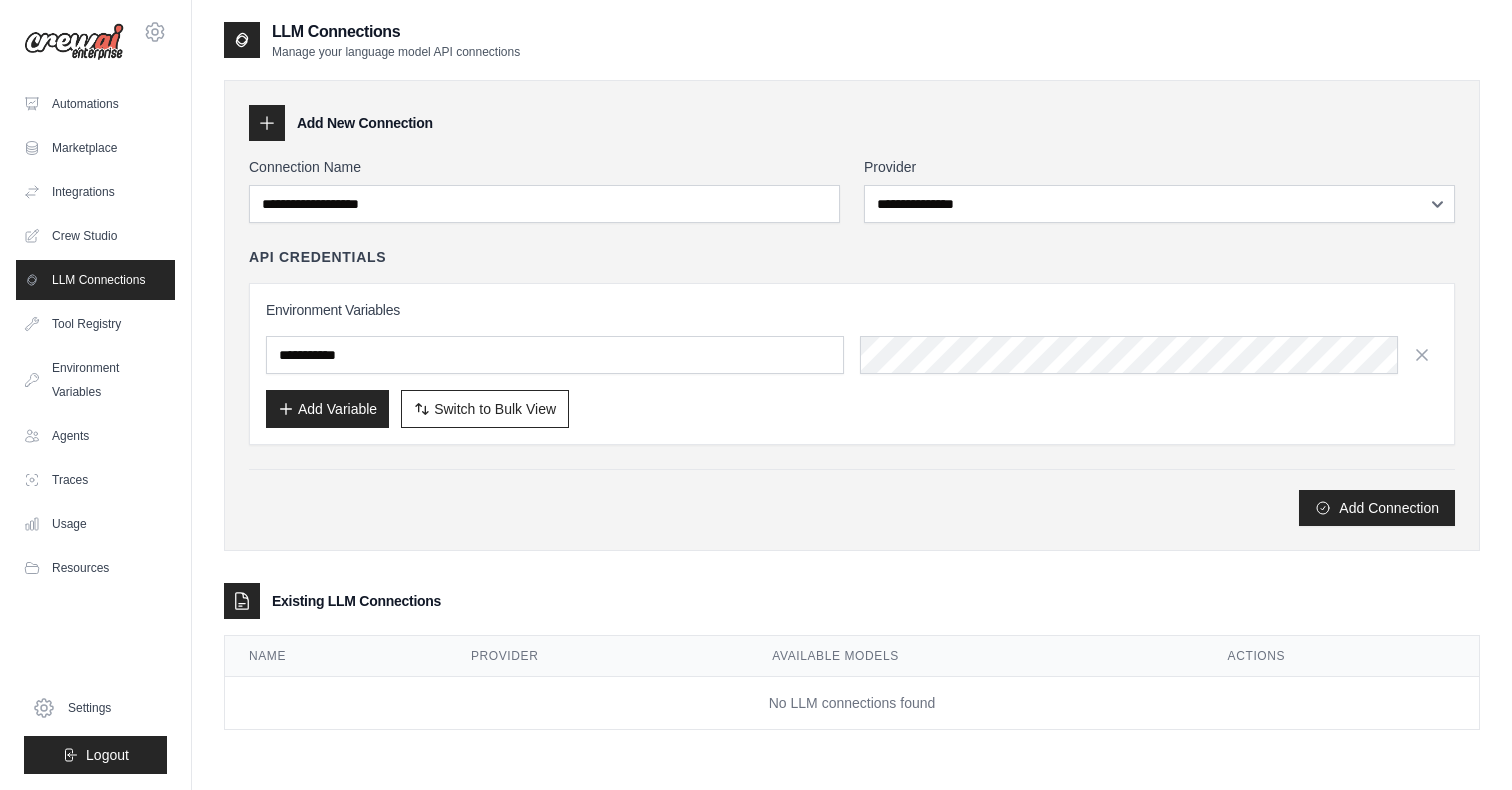 click on "Add New Connection" at bounding box center [852, 123] 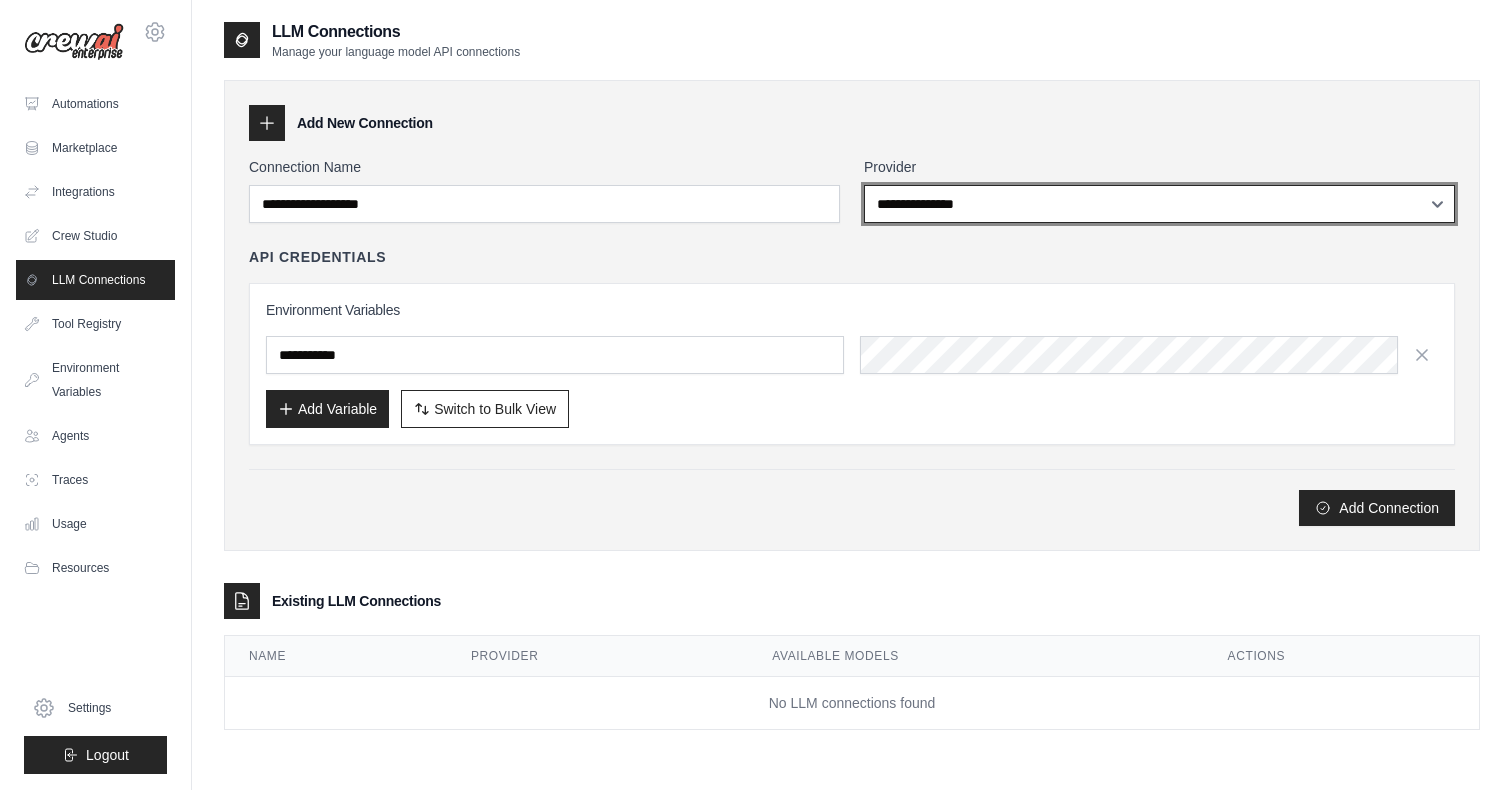 click on "**********" at bounding box center (1159, 204) 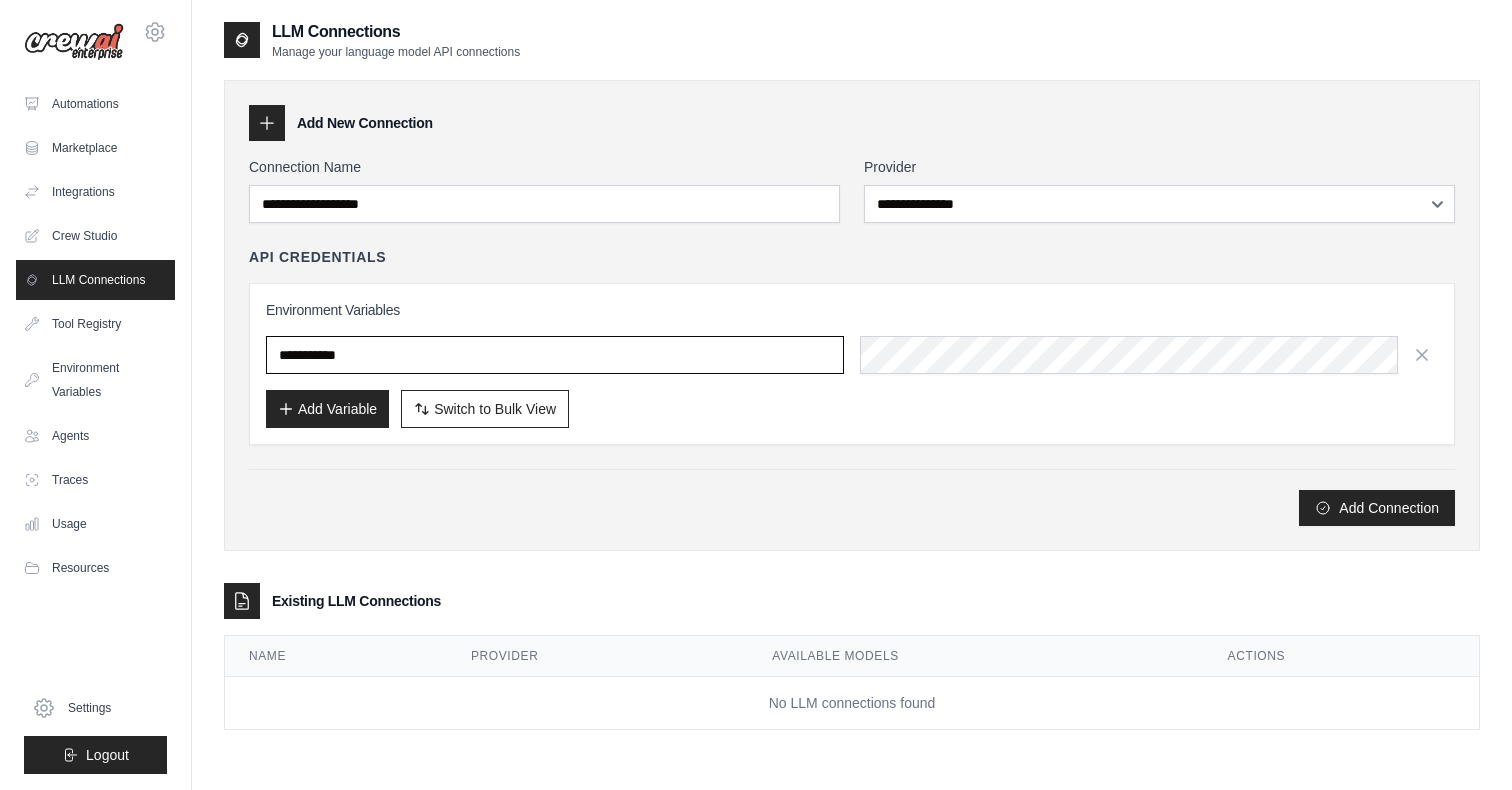 click at bounding box center [555, 355] 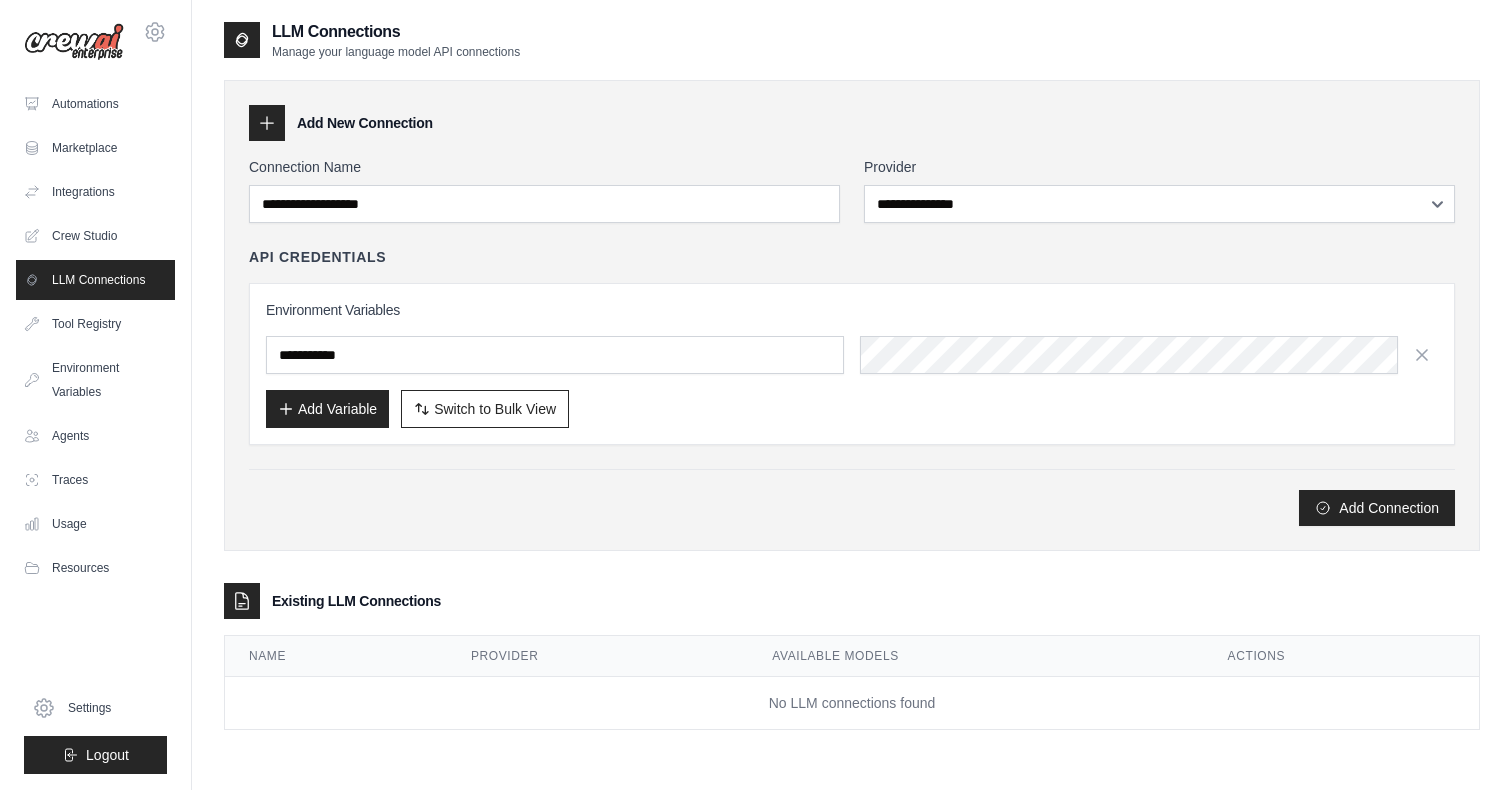 click on "Environment Variables
Add Variable
Switch to Bulk View
Switch to Table View" at bounding box center [852, 364] 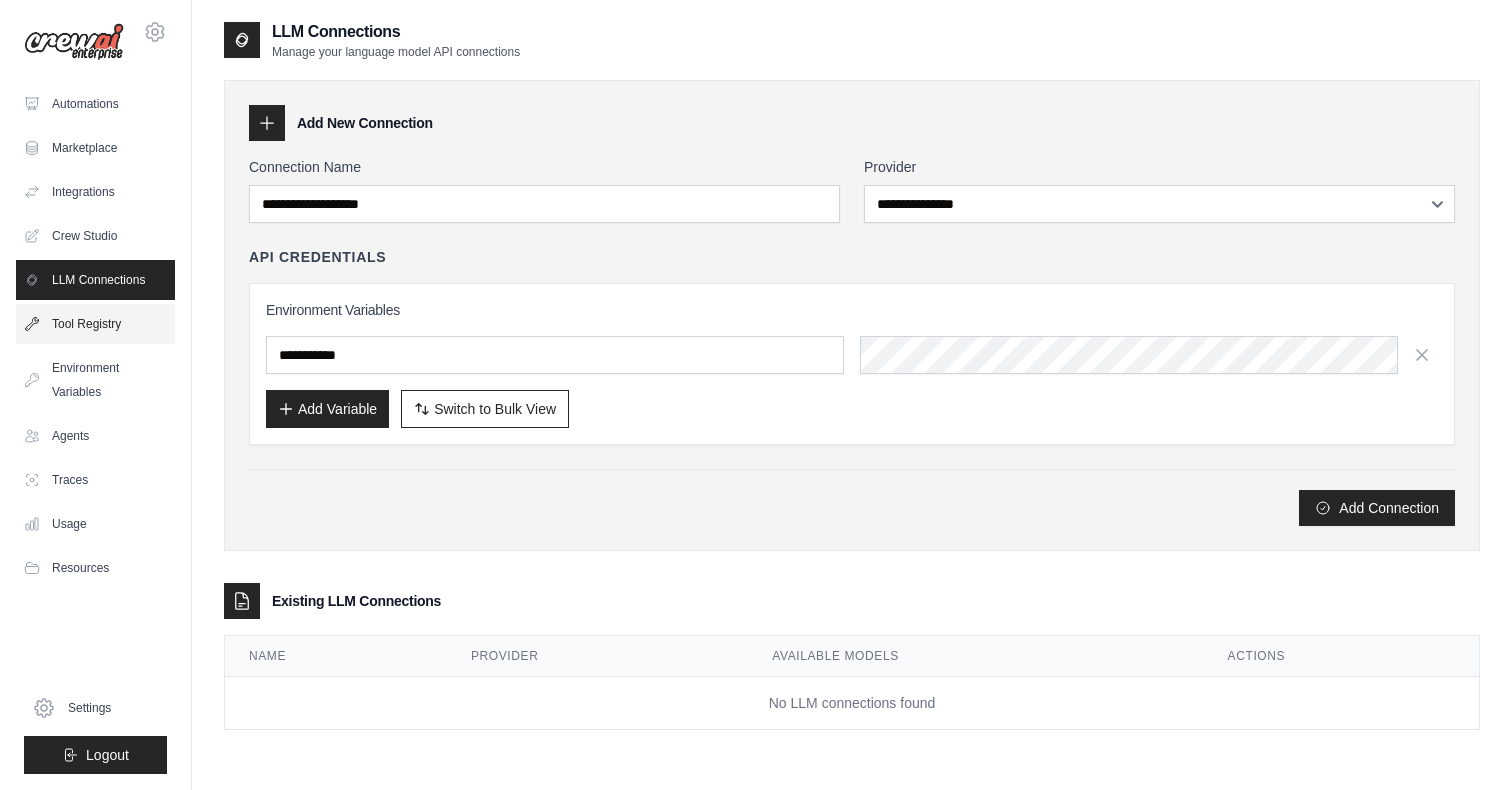 click on "Tool Registry" at bounding box center [95, 324] 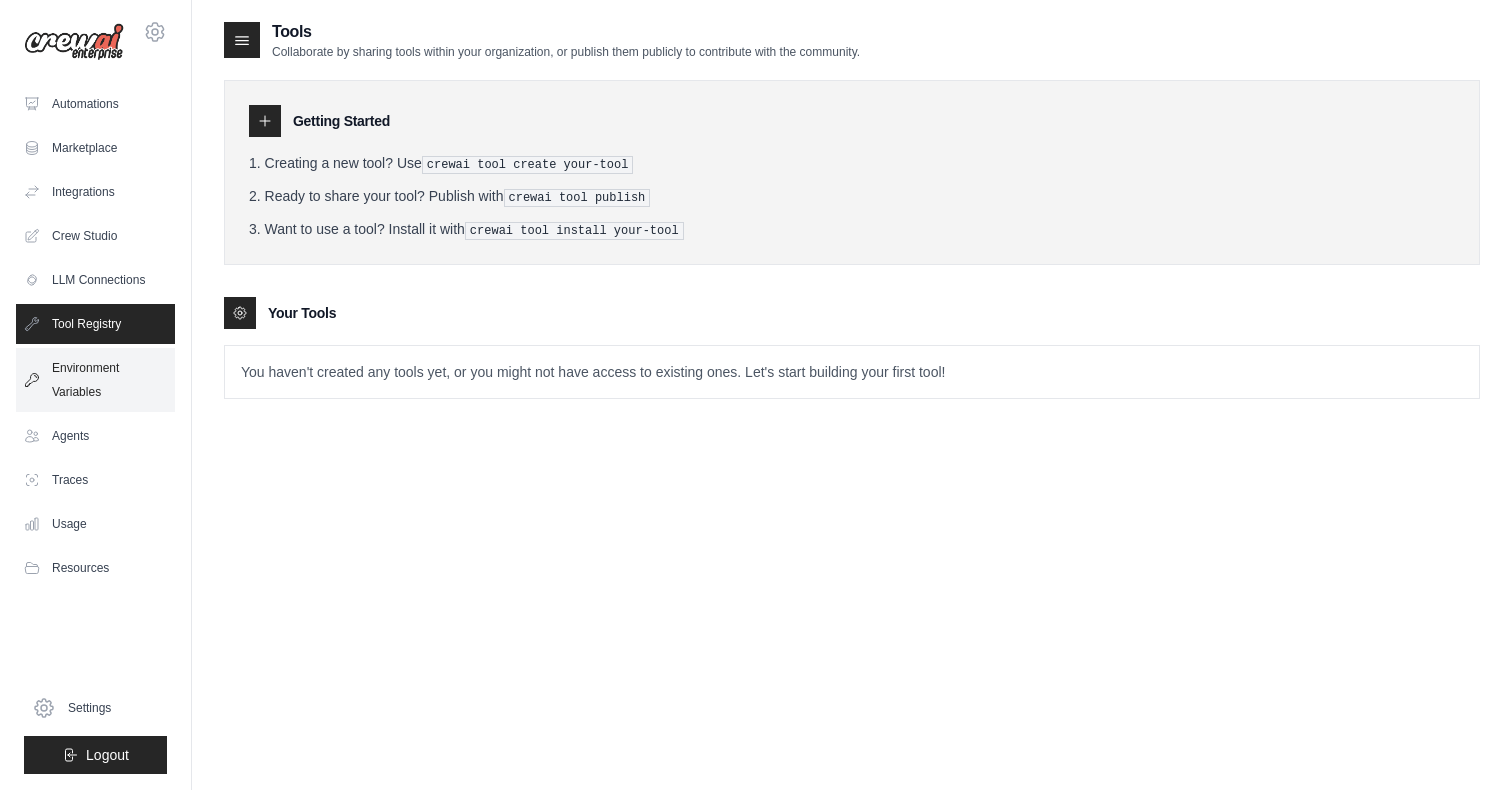 click on "Environment Variables" at bounding box center [95, 380] 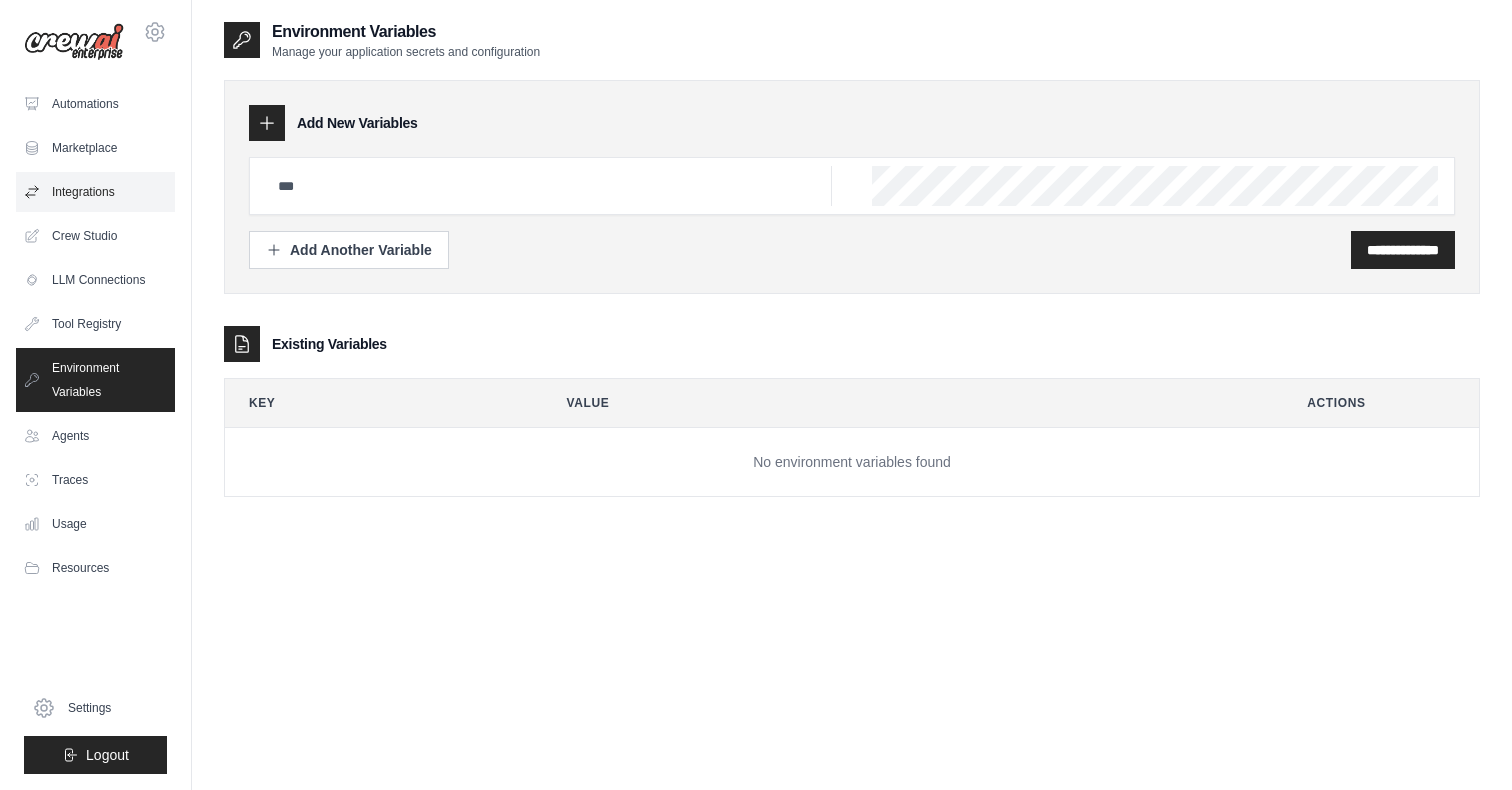 click on "Integrations" at bounding box center [95, 192] 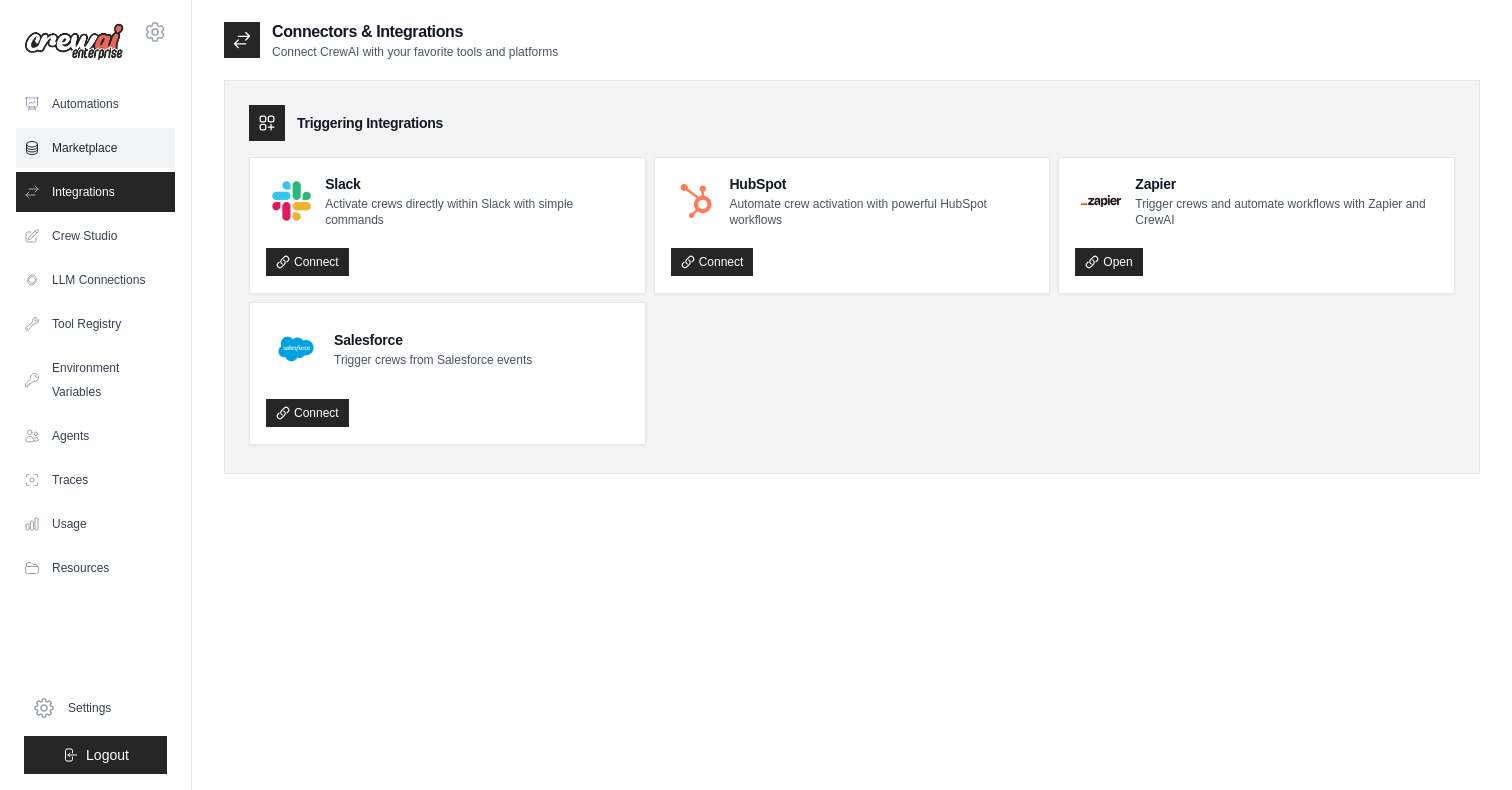 click on "Marketplace" at bounding box center [95, 148] 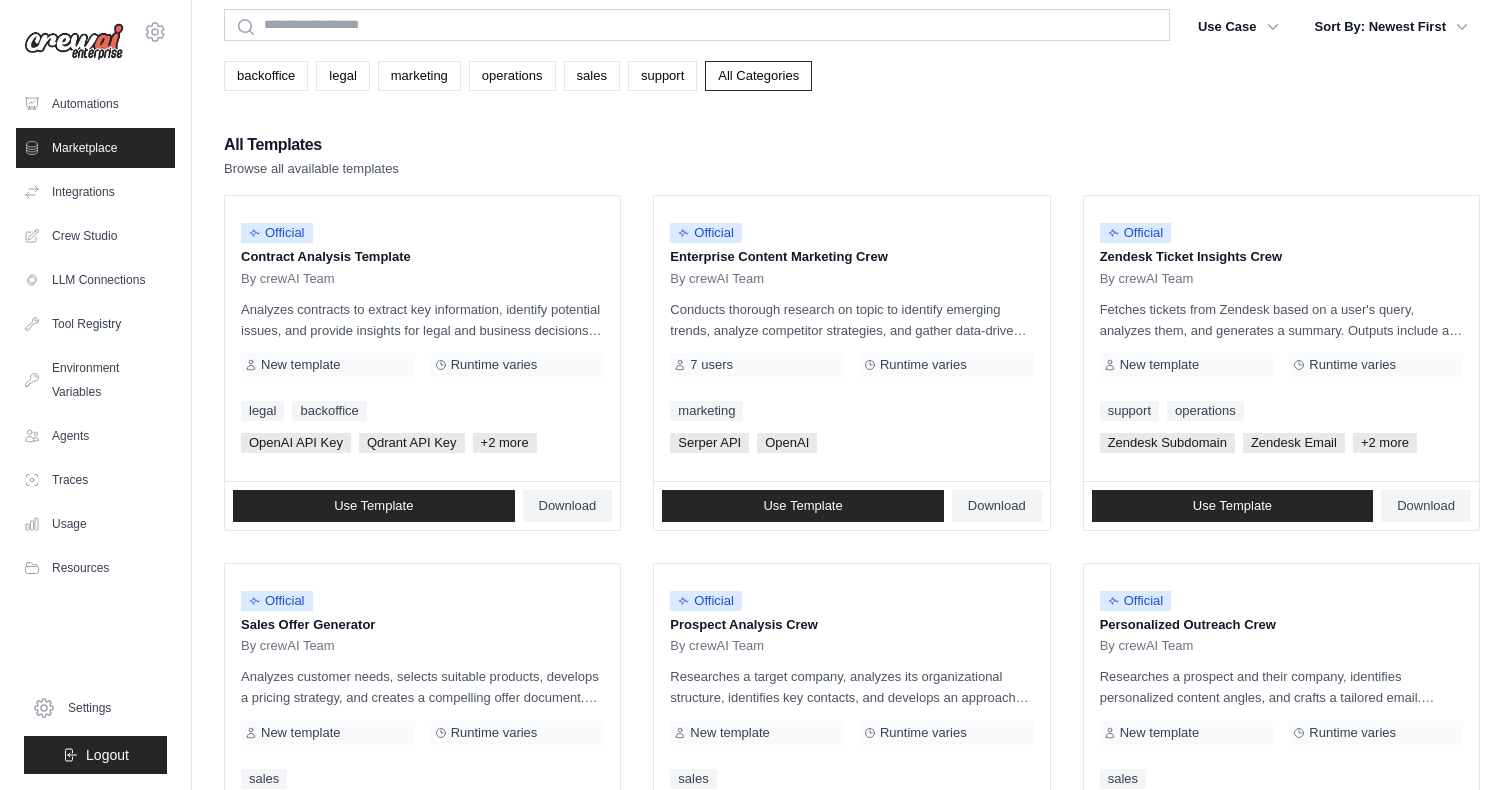 scroll, scrollTop: 0, scrollLeft: 0, axis: both 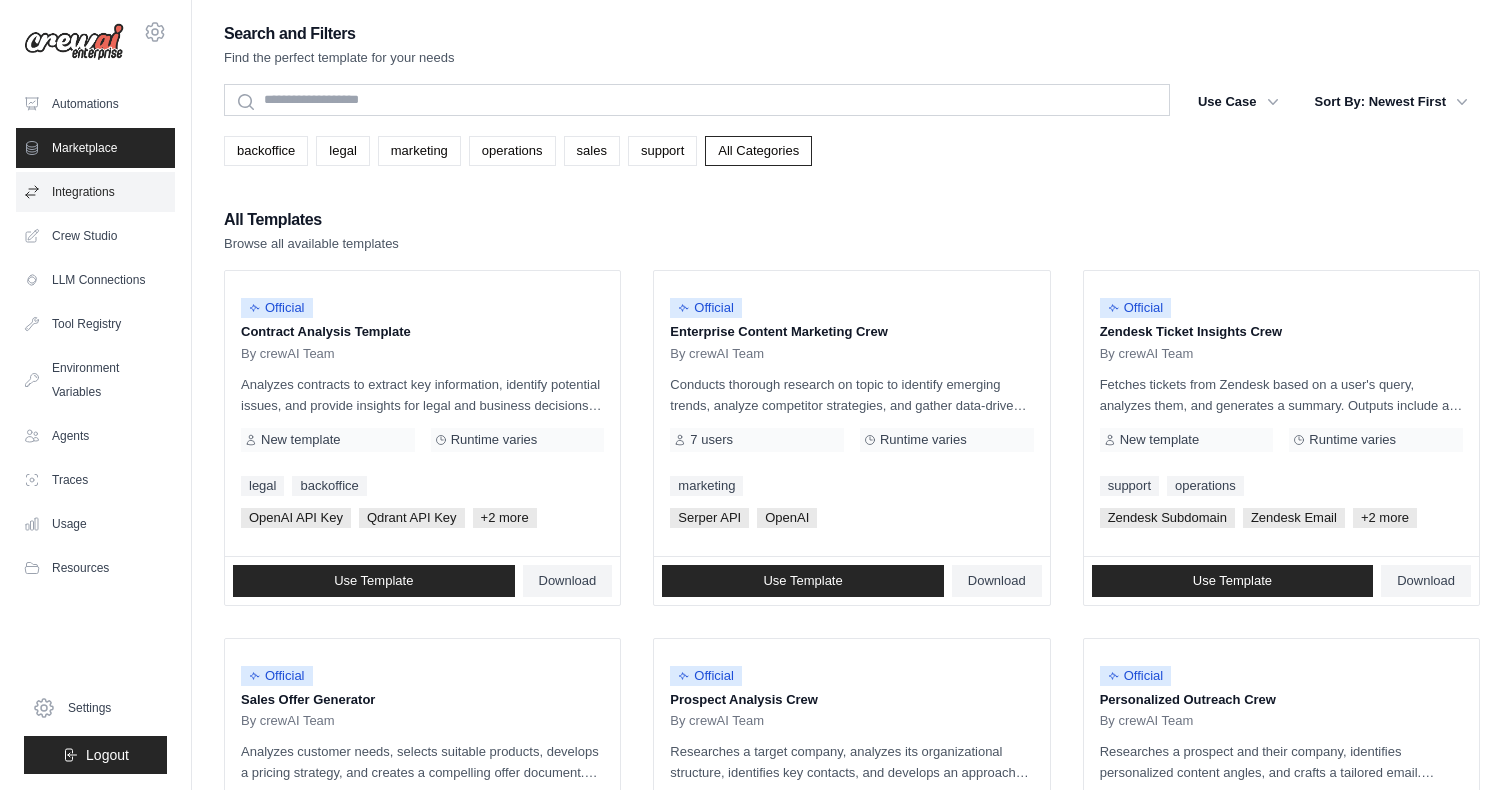click on "Integrations" at bounding box center [95, 192] 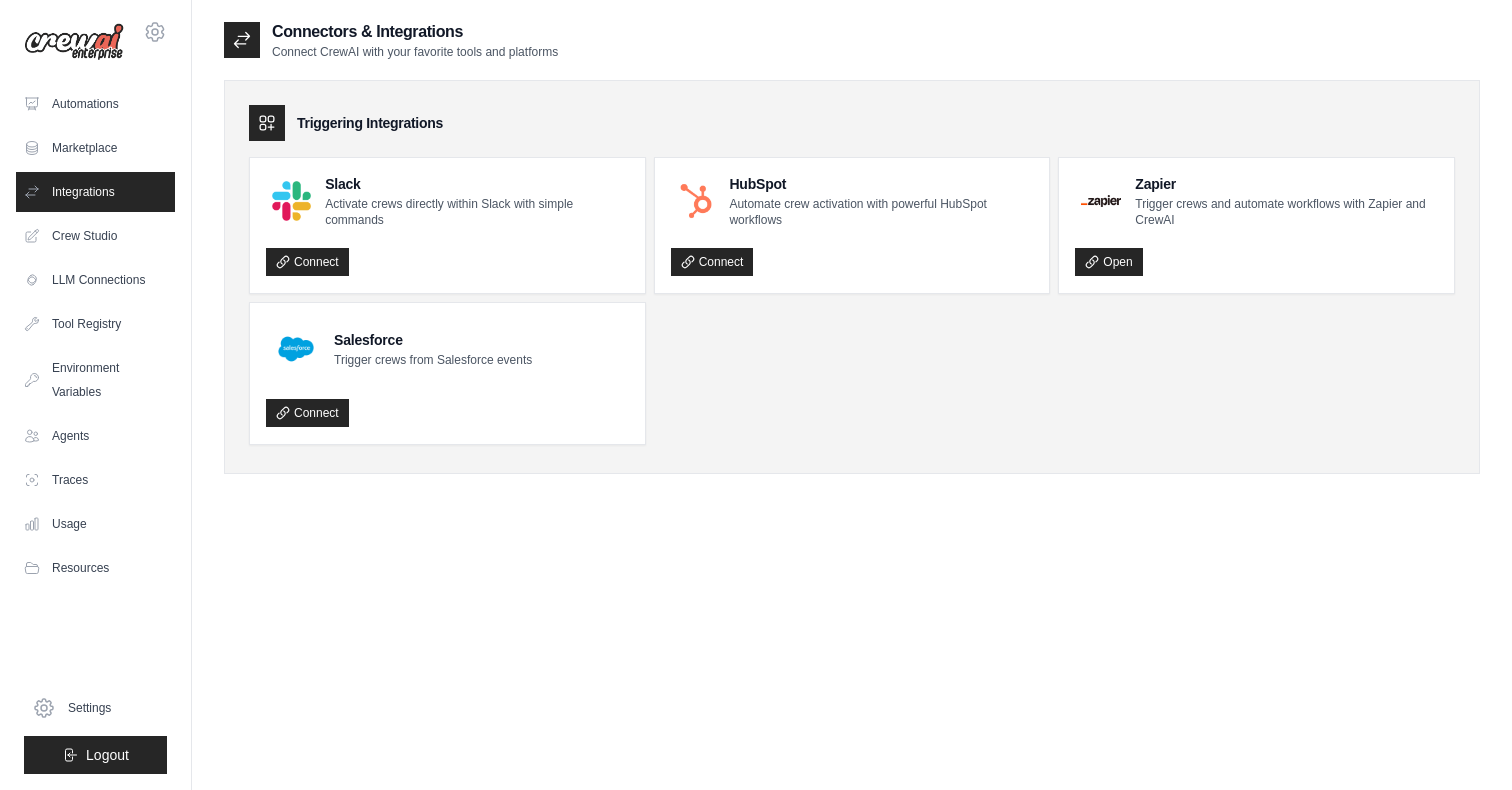 click 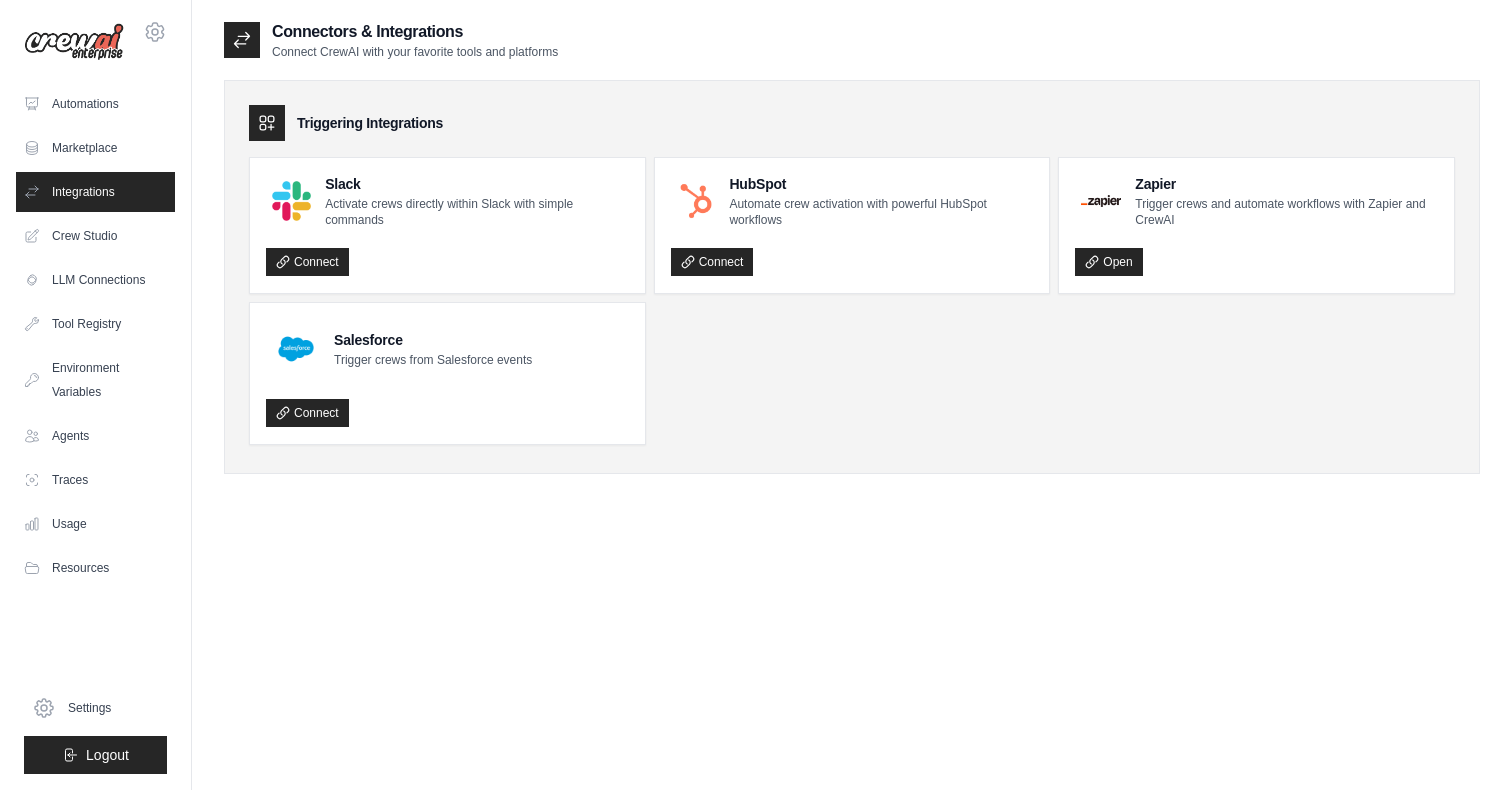 scroll, scrollTop: 0, scrollLeft: 0, axis: both 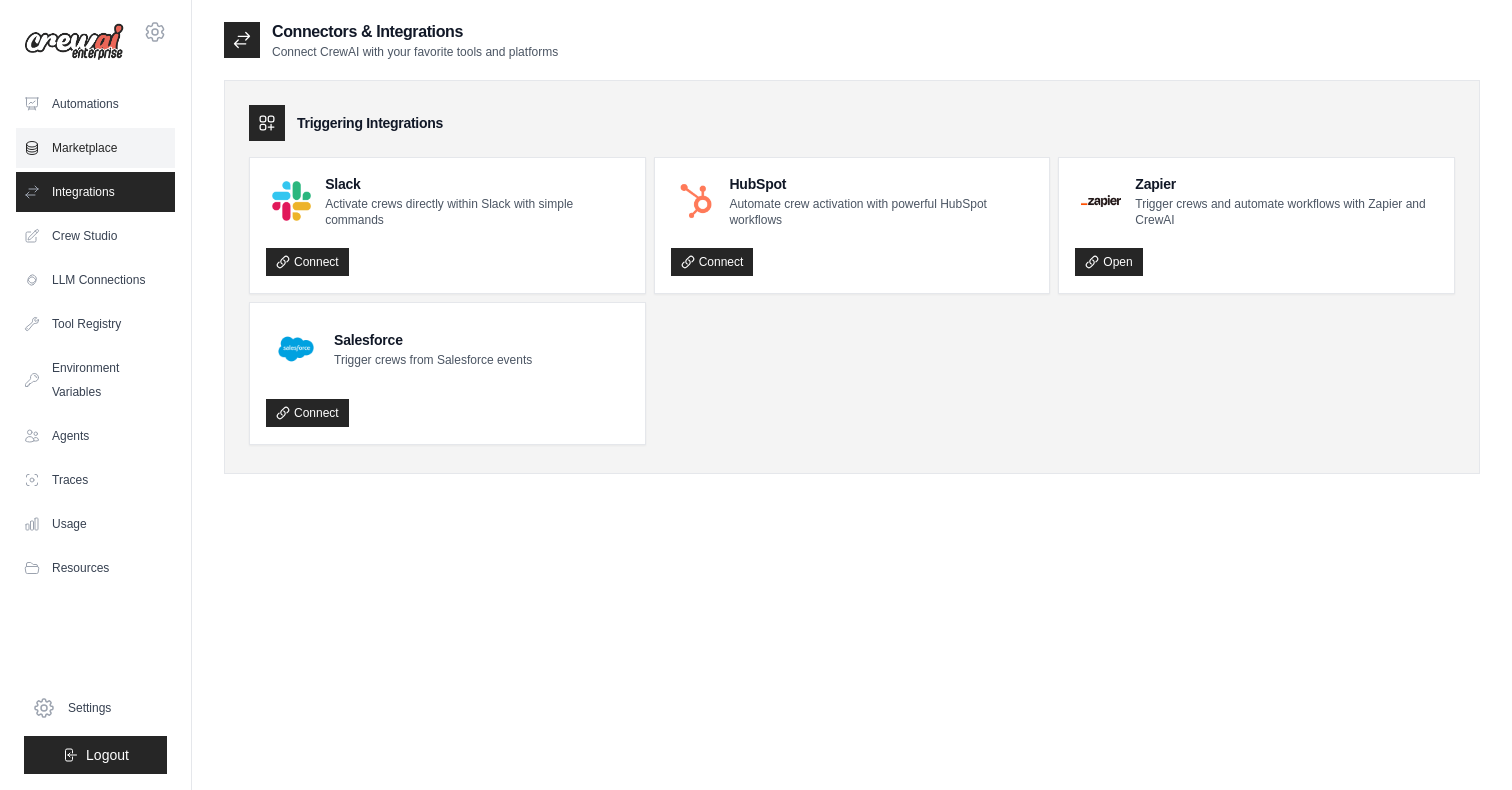 click on "Marketplace" at bounding box center (95, 148) 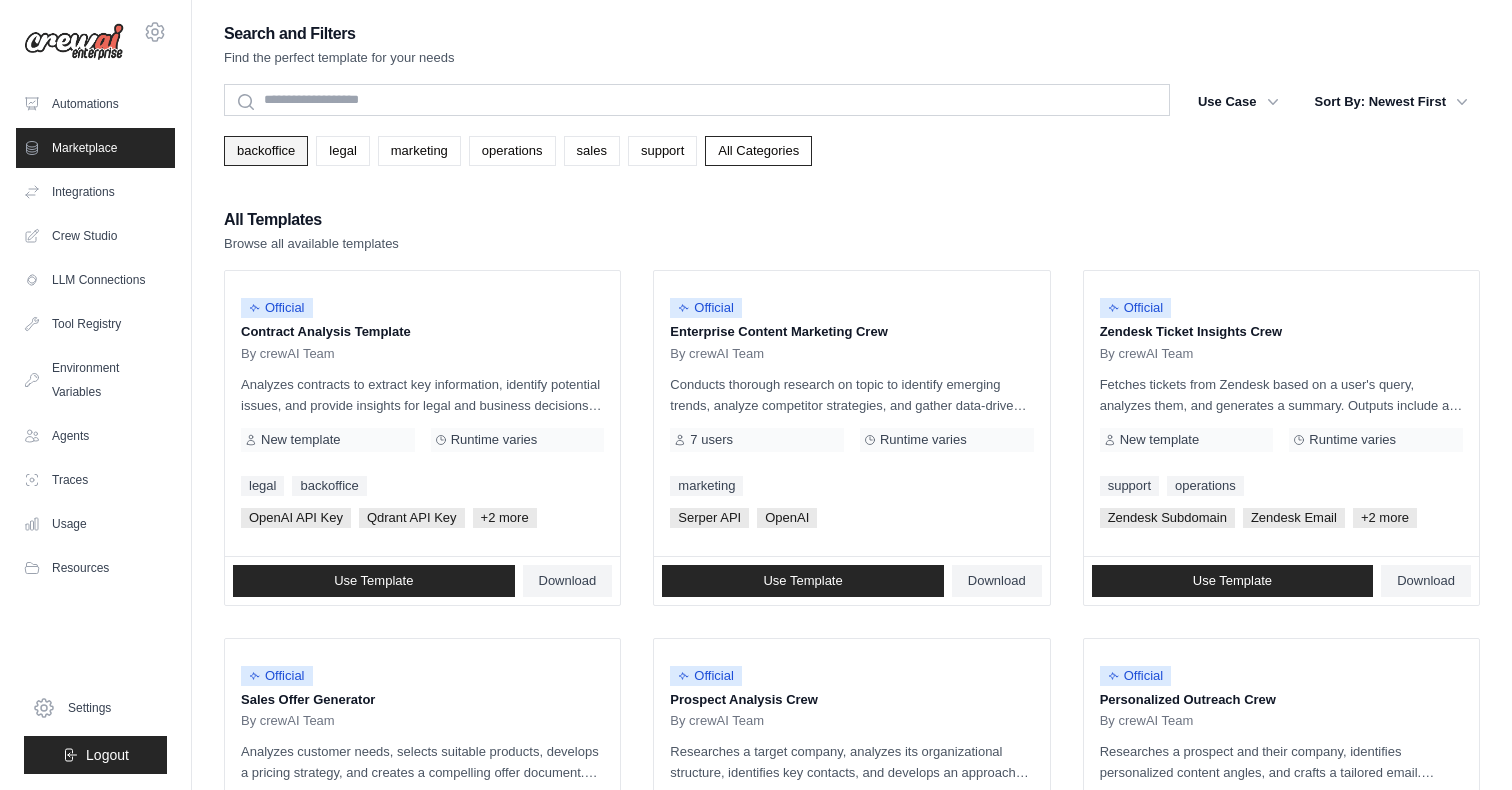 click on "backoffice" at bounding box center (266, 151) 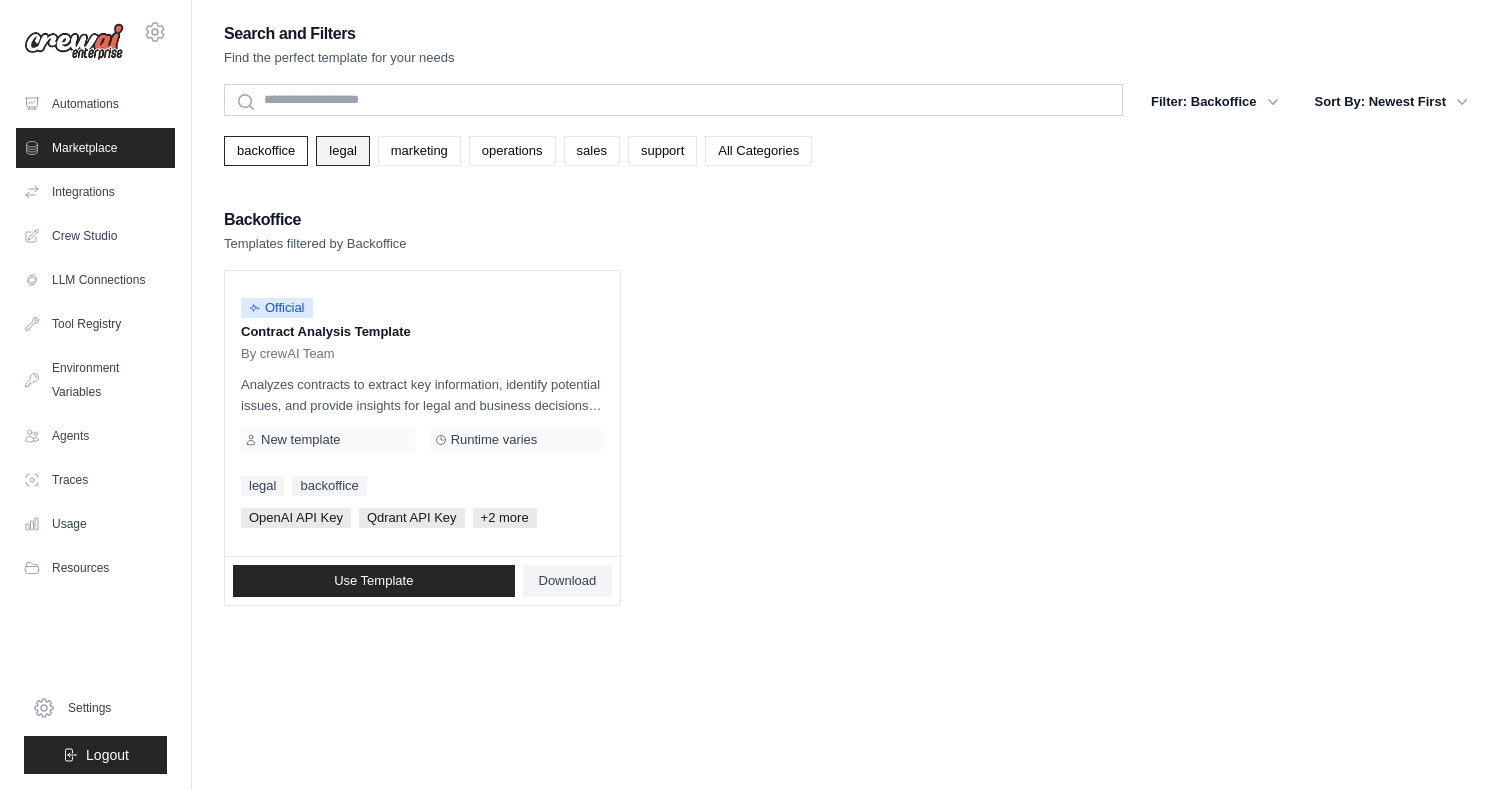 click on "legal" at bounding box center (342, 151) 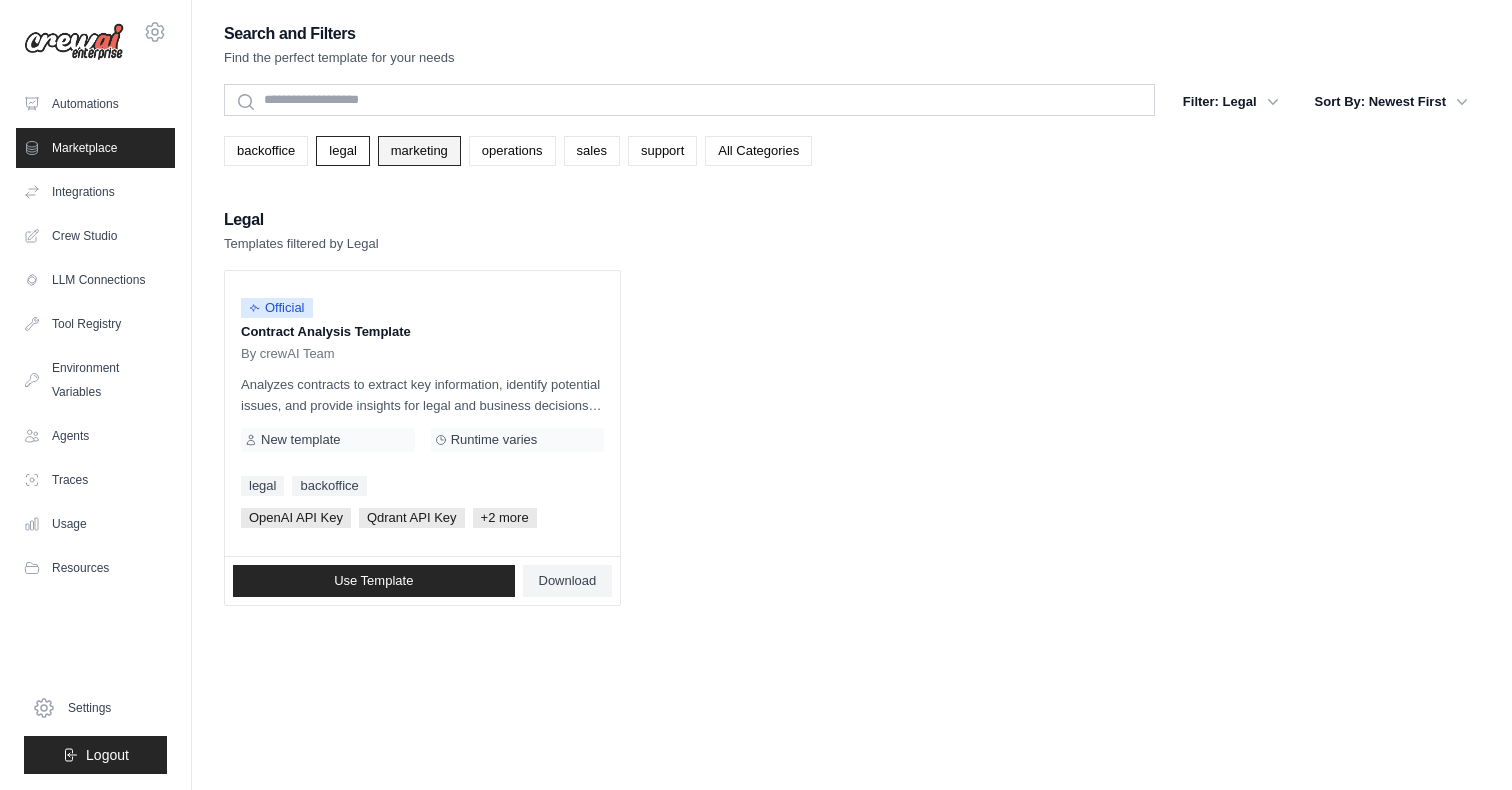 click on "marketing" at bounding box center (419, 151) 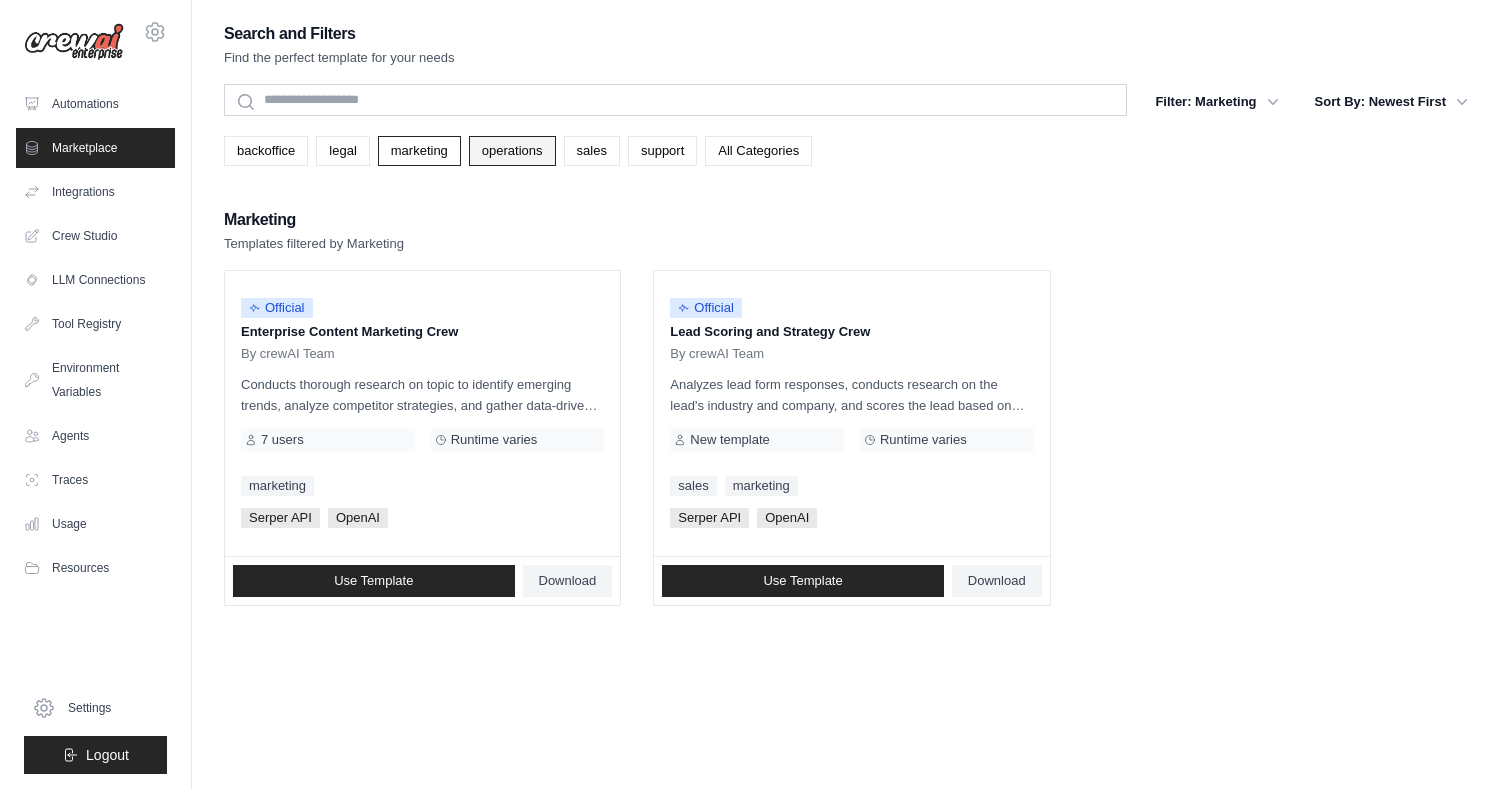 click on "operations" at bounding box center [512, 151] 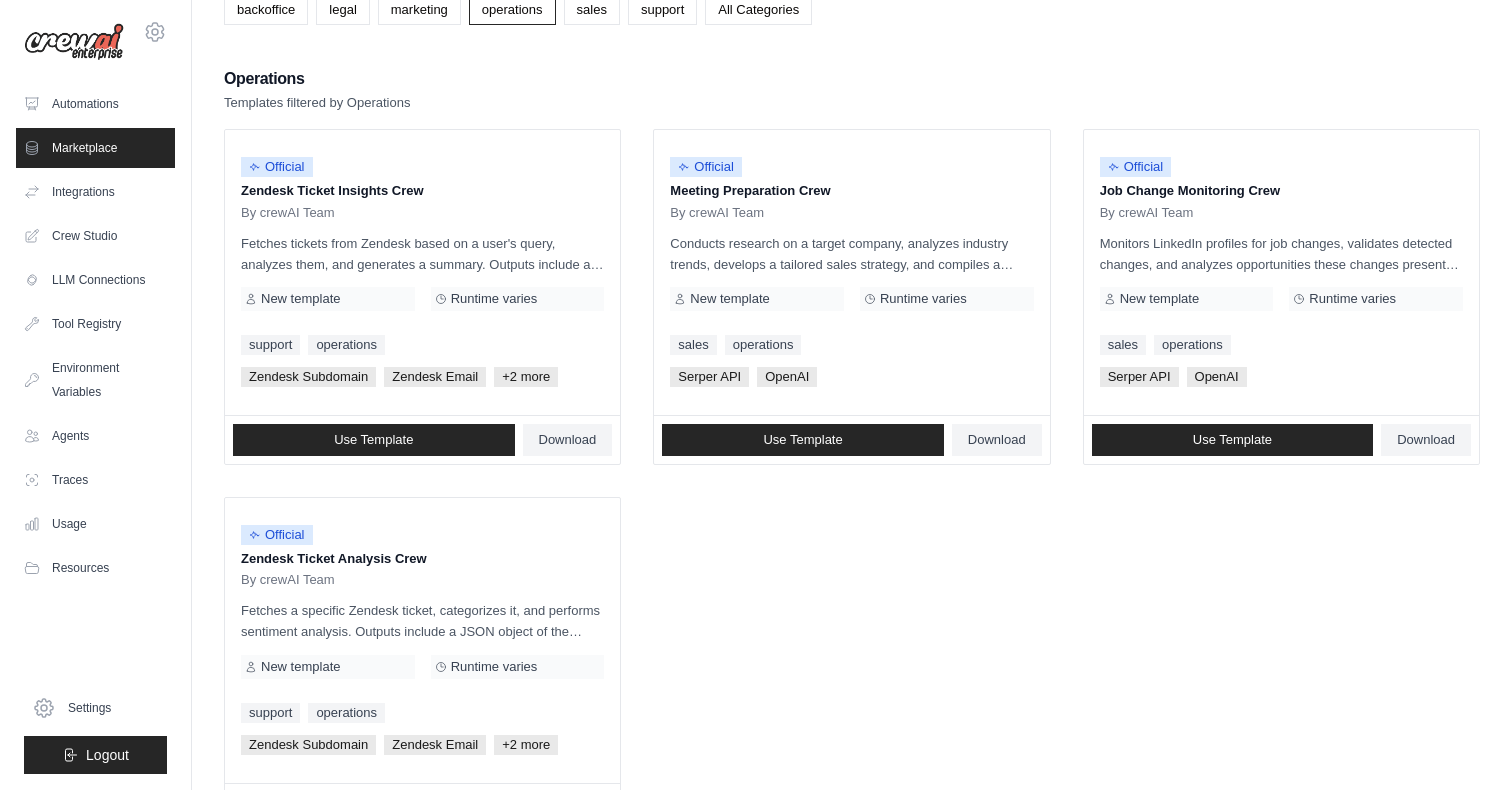 scroll, scrollTop: 0, scrollLeft: 0, axis: both 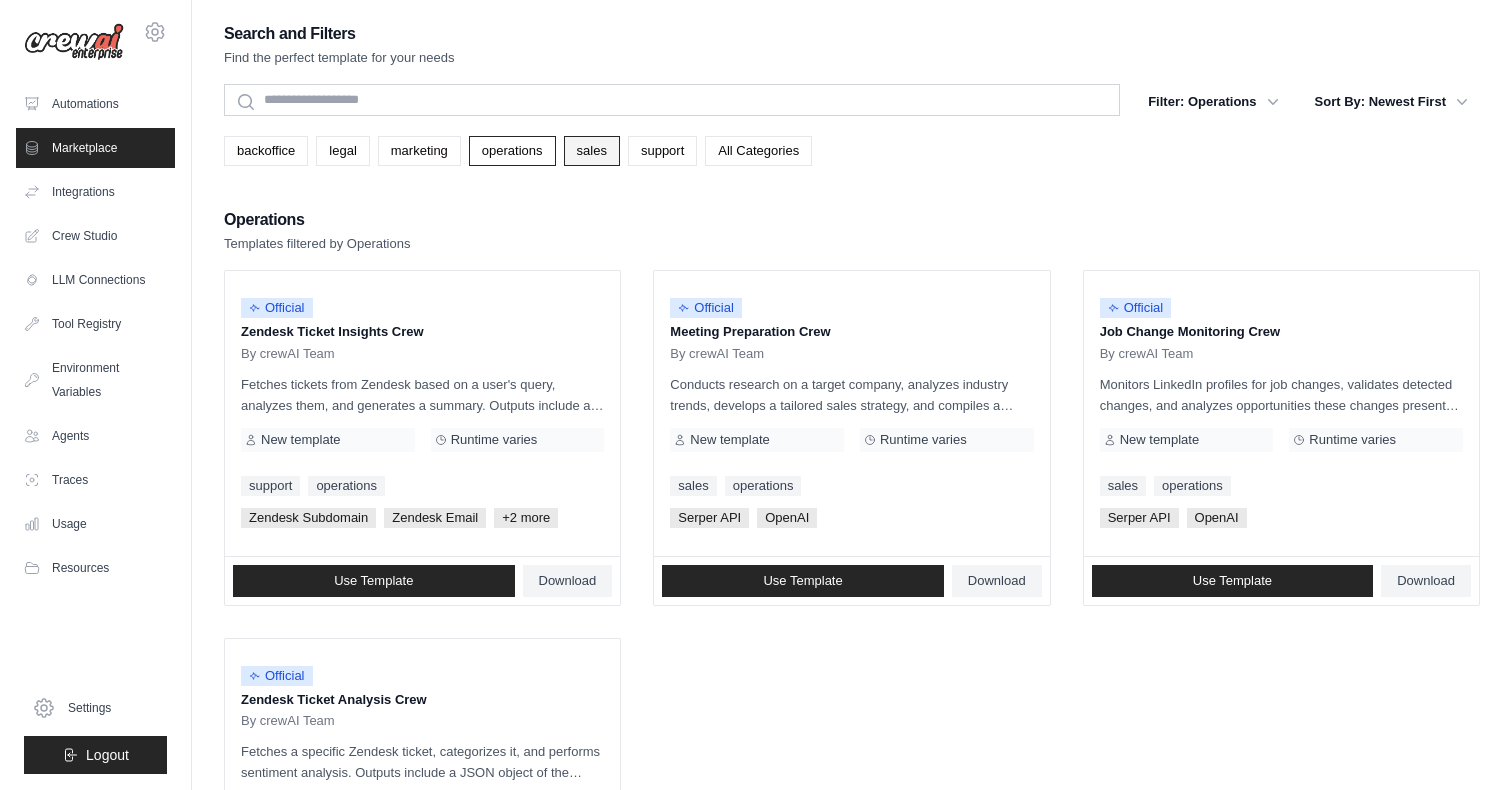 click on "sales" at bounding box center (592, 151) 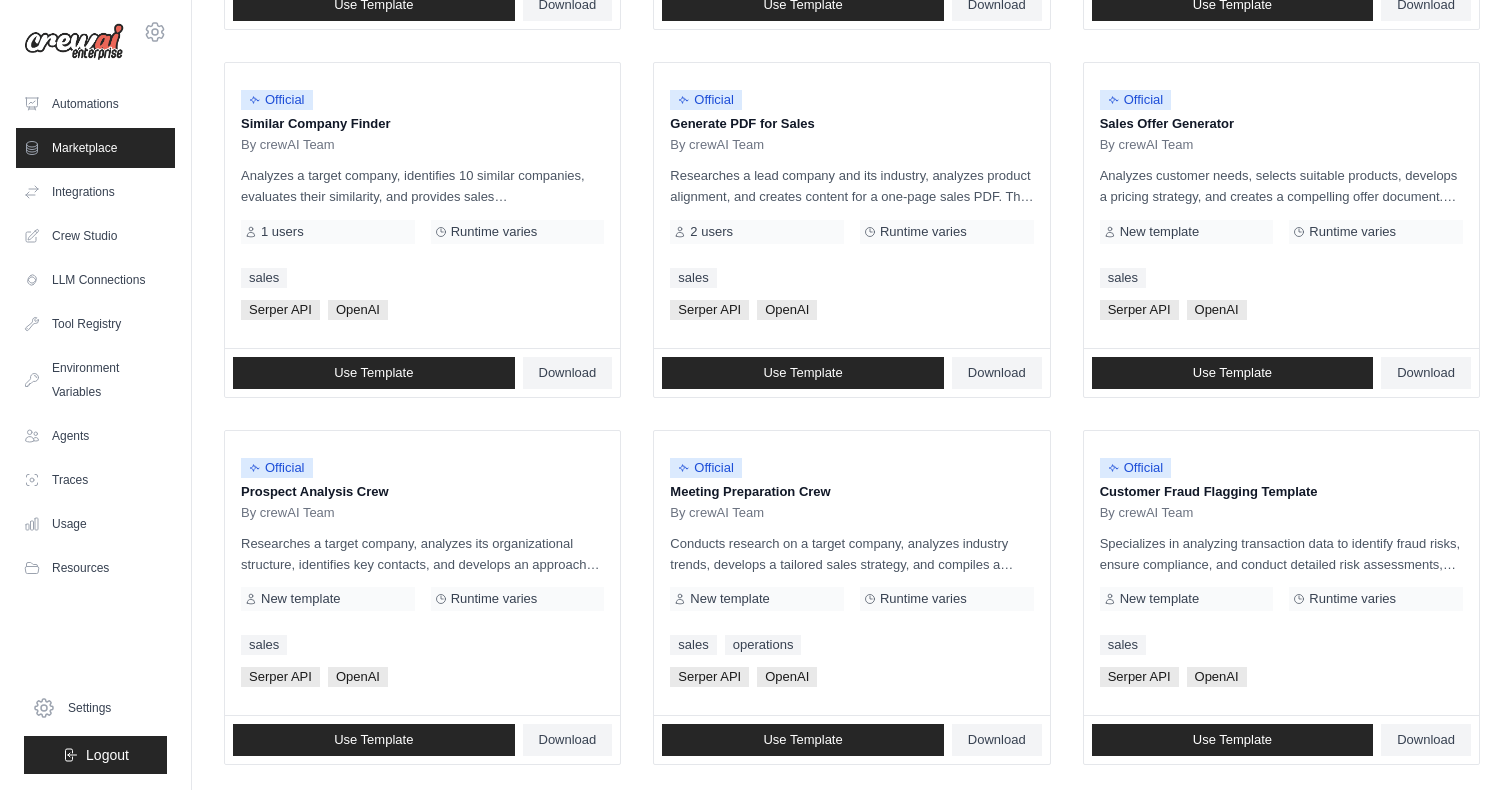 scroll, scrollTop: 0, scrollLeft: 0, axis: both 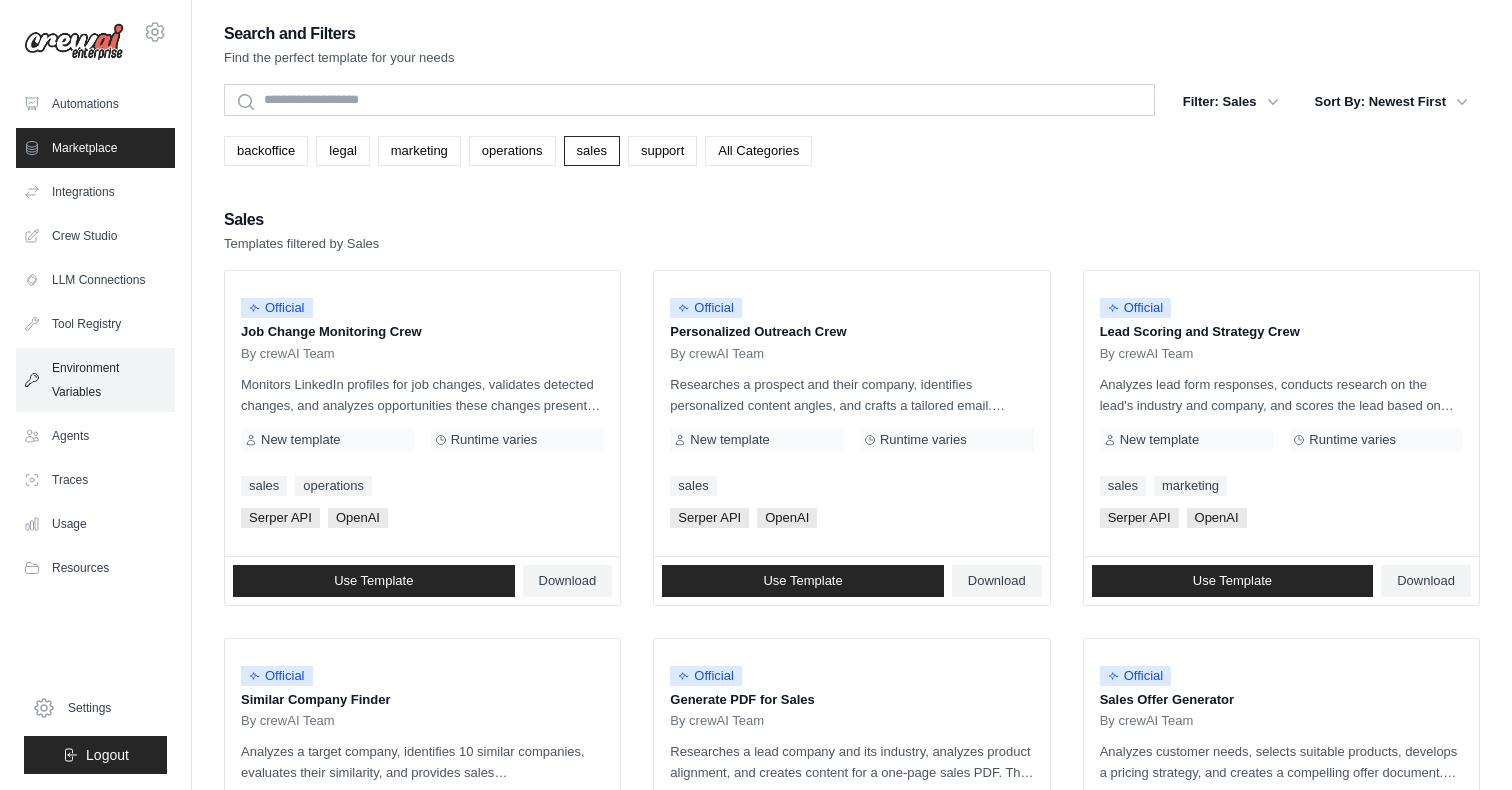 click on "Environment Variables" at bounding box center [95, 380] 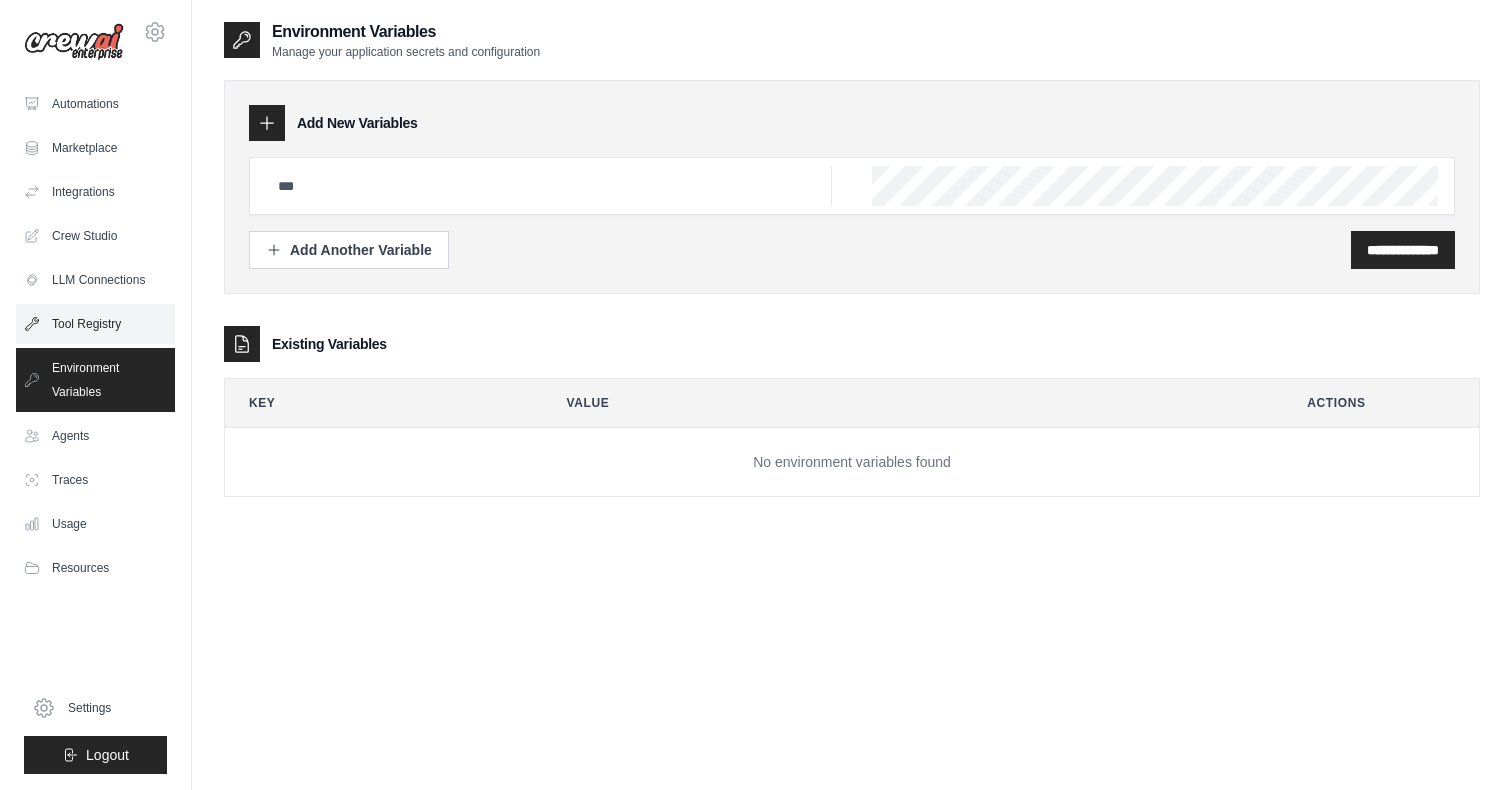 click on "Tool Registry" at bounding box center (95, 324) 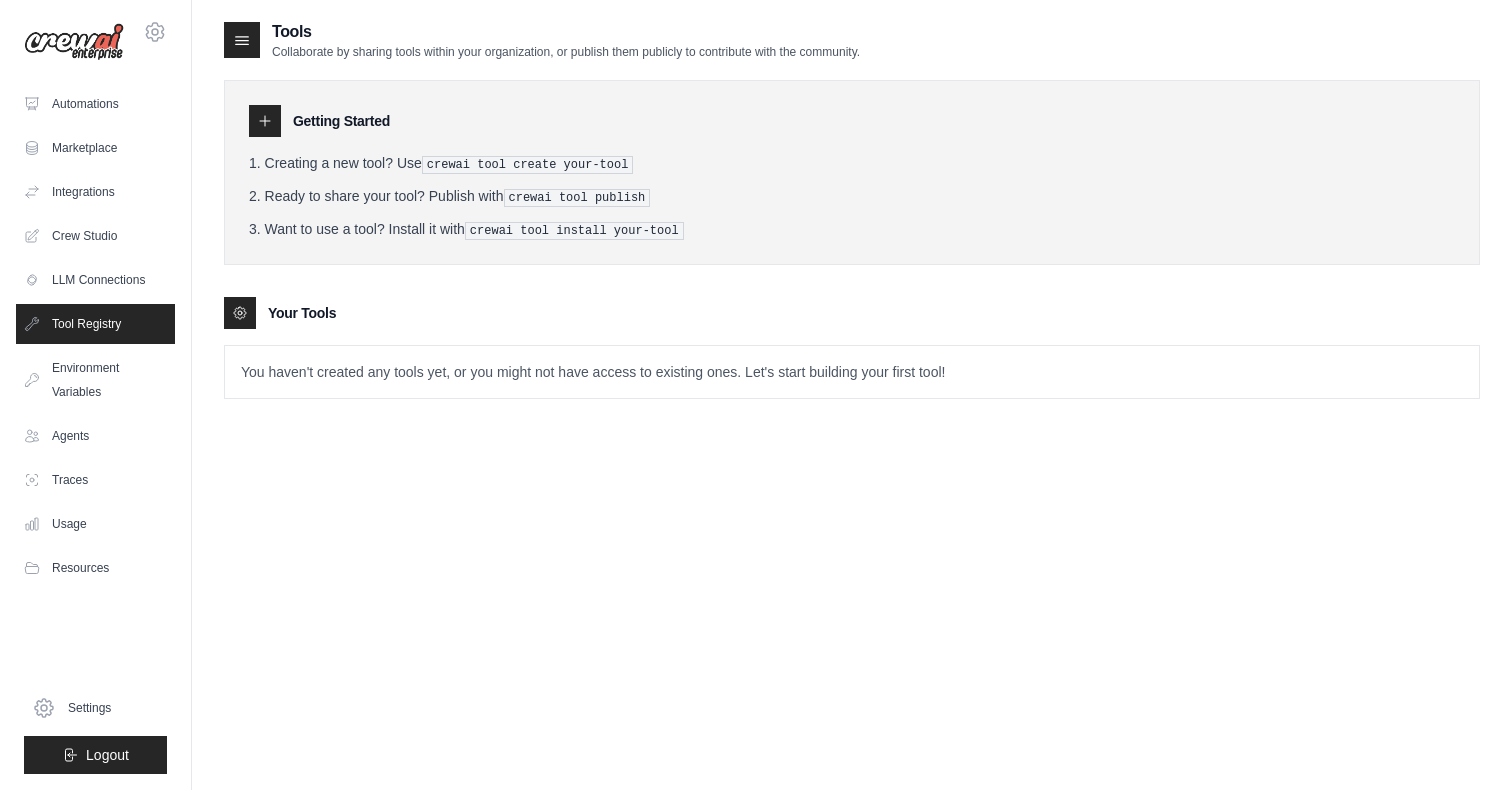 click 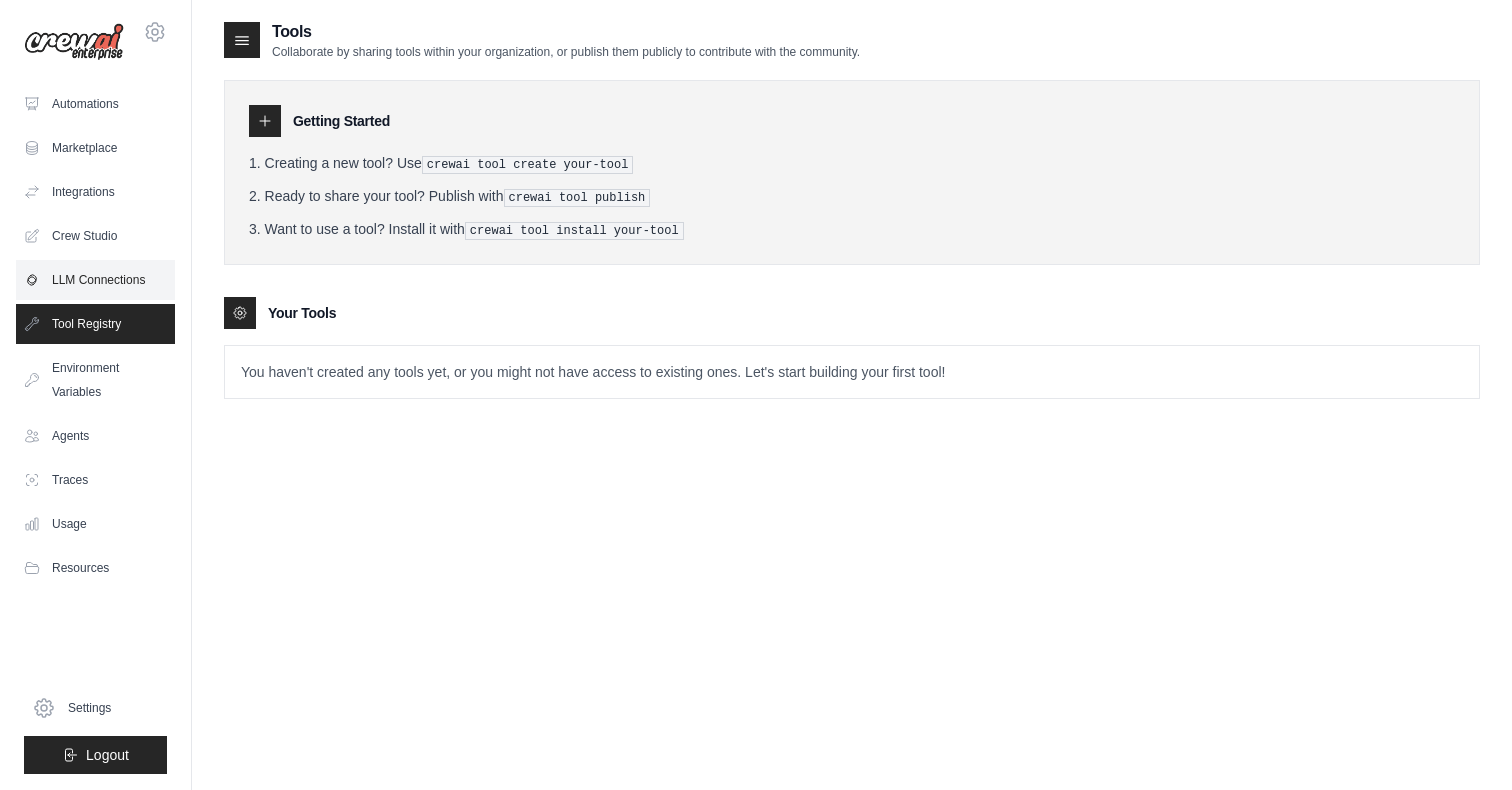 click on "LLM Connections" at bounding box center (95, 280) 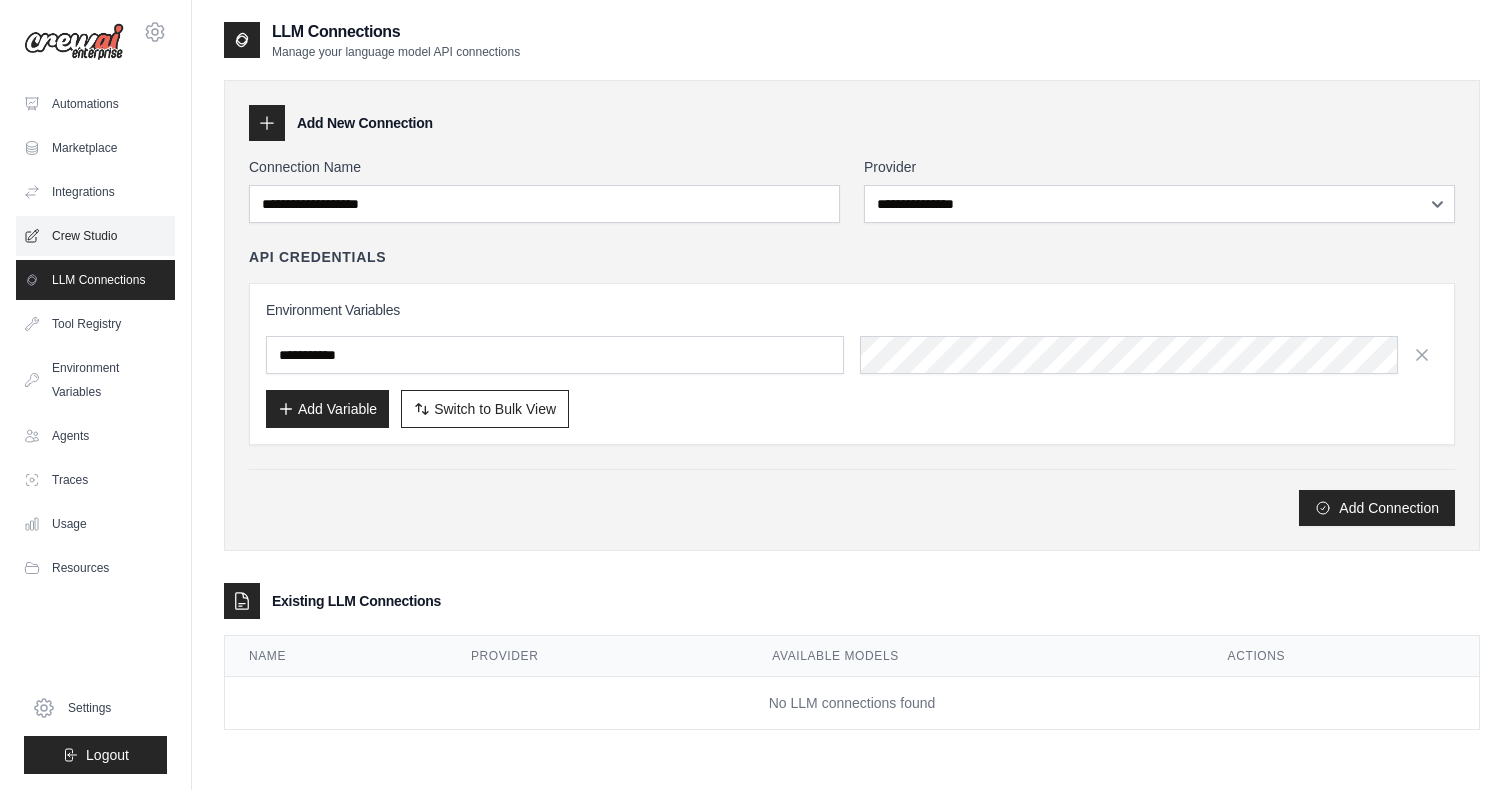 click on "Crew Studio" at bounding box center (95, 236) 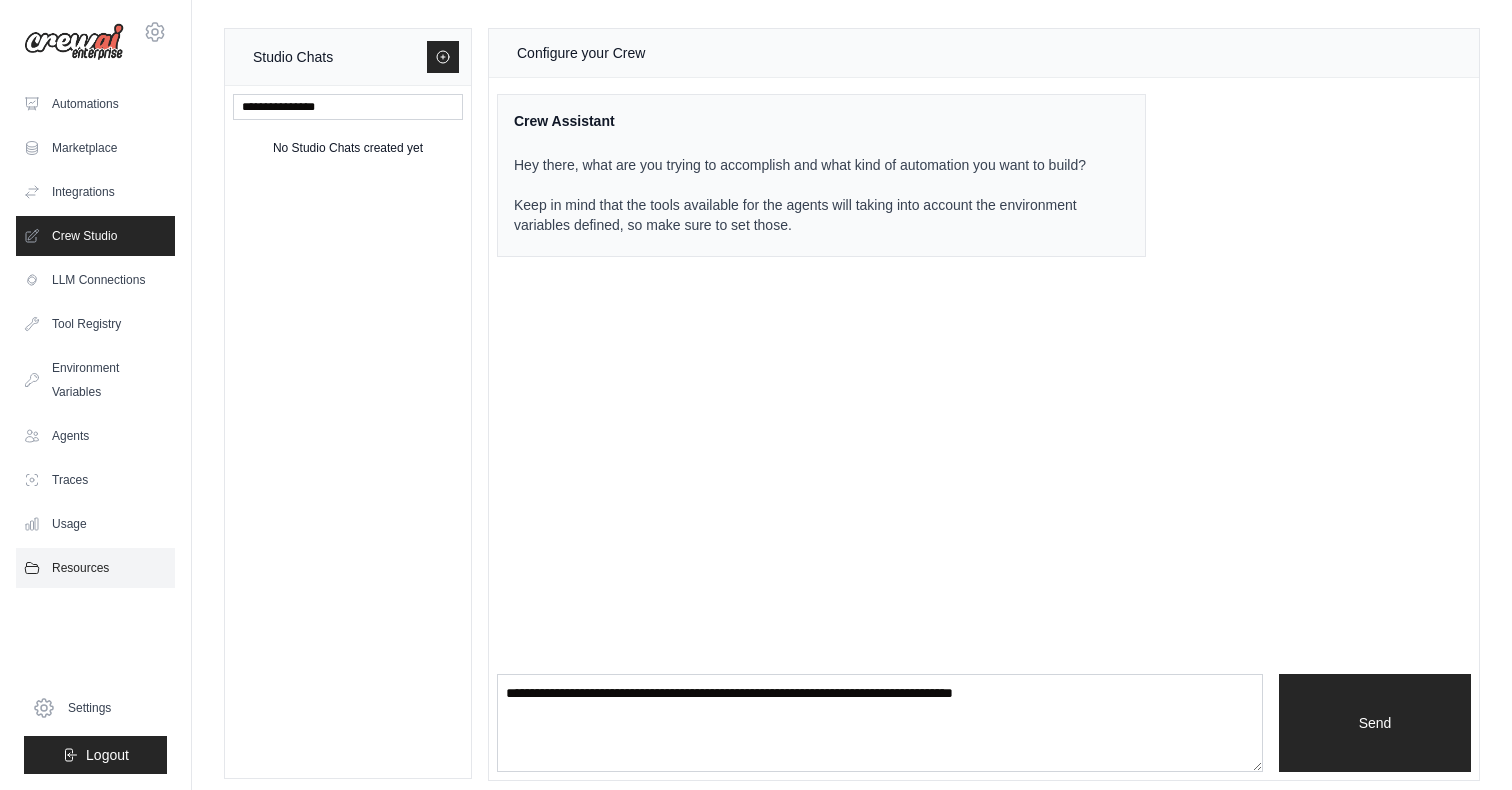 click on "Resources" at bounding box center [95, 568] 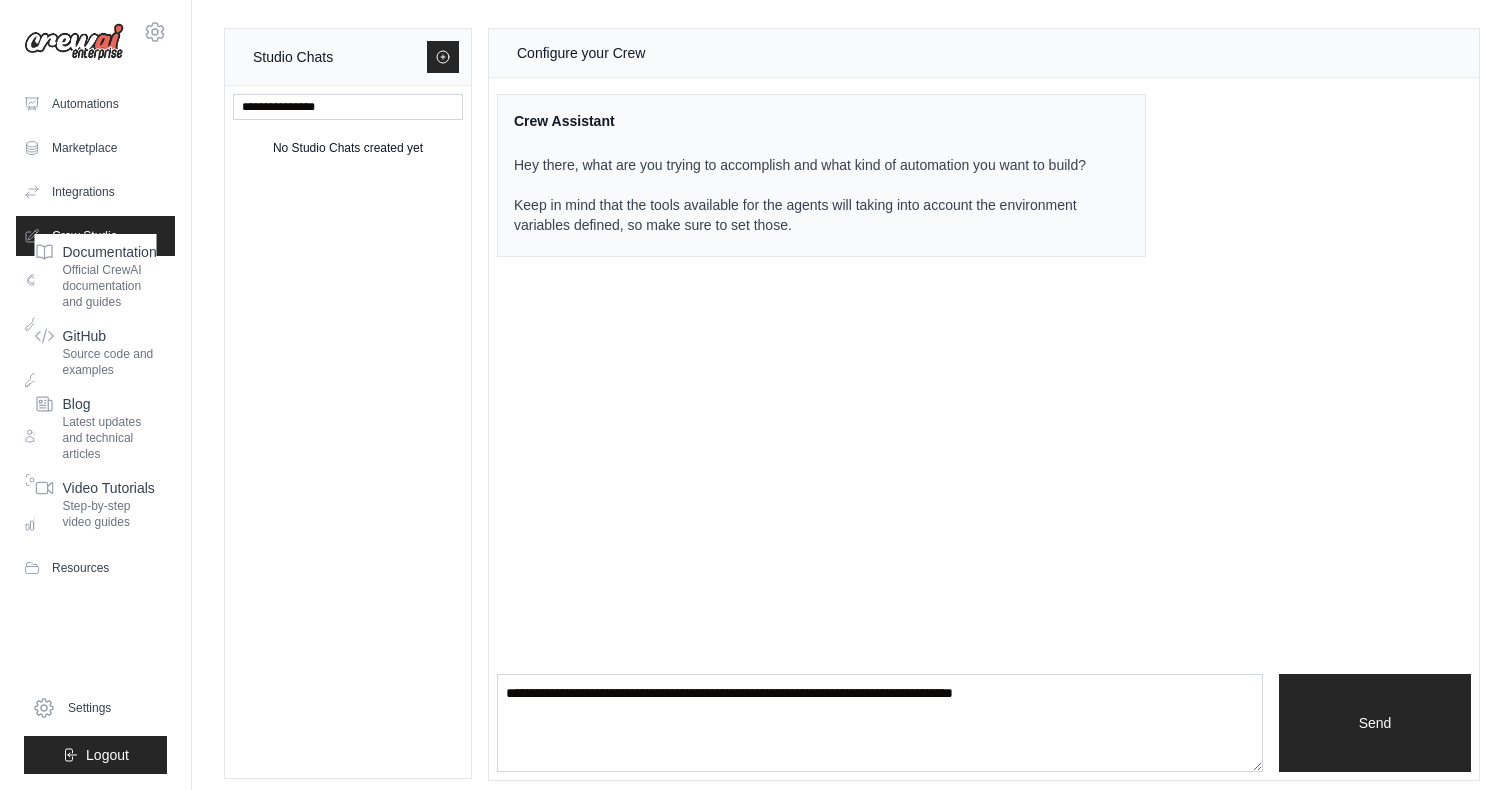 click on "No Studio Chats created yet" at bounding box center (348, 432) 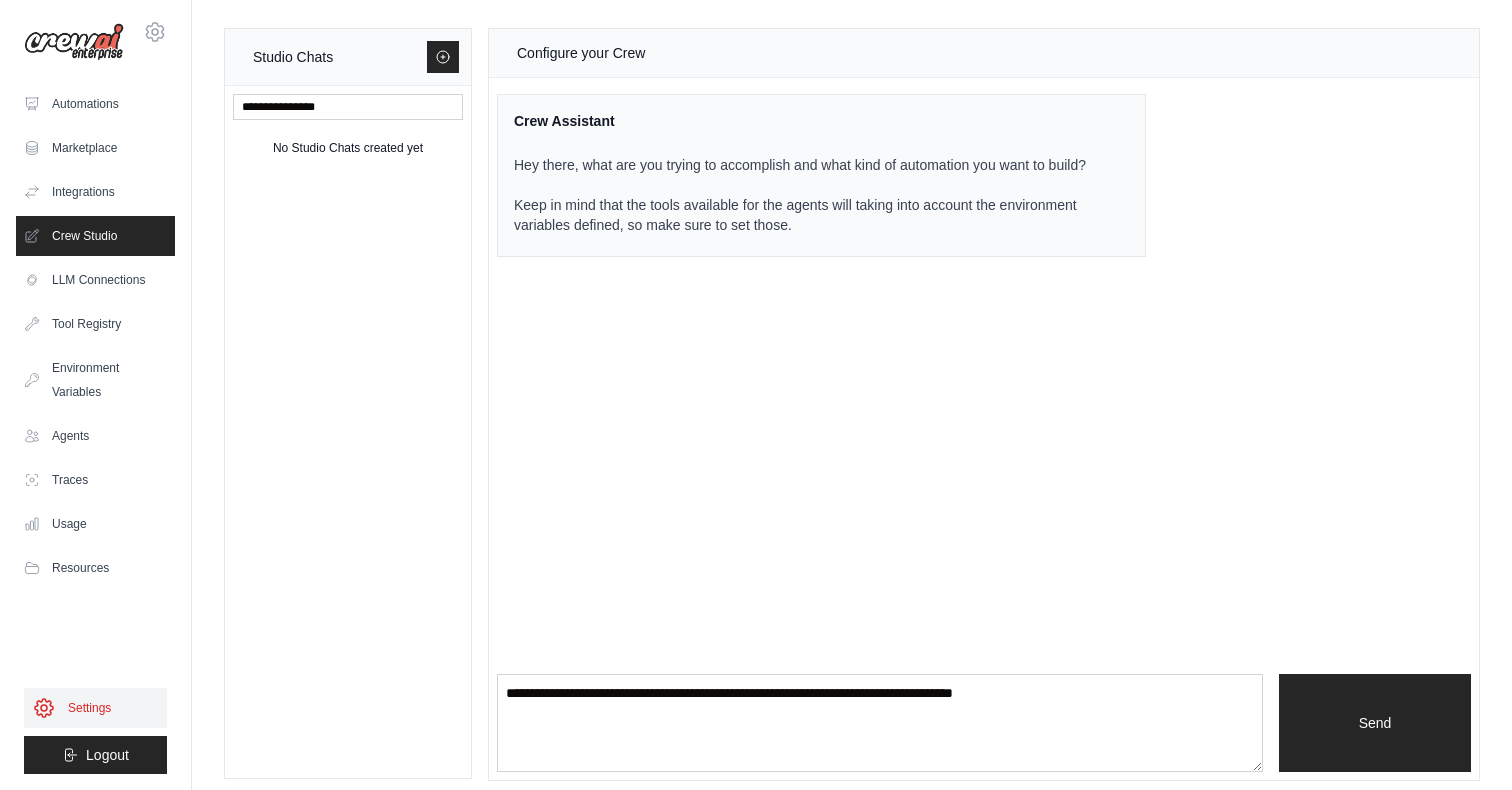 click on "Settings" at bounding box center (95, 708) 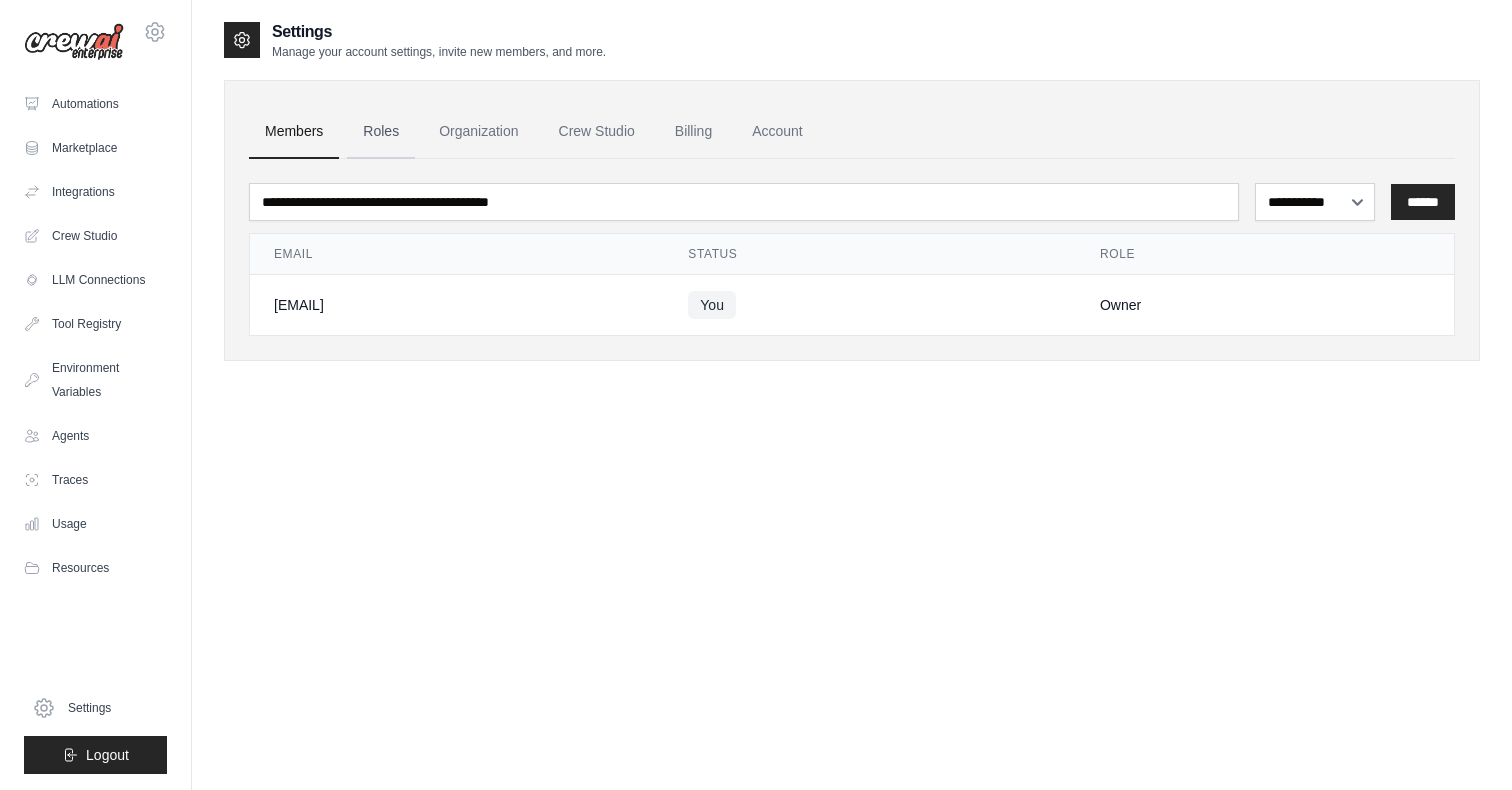 click on "Roles" at bounding box center [381, 132] 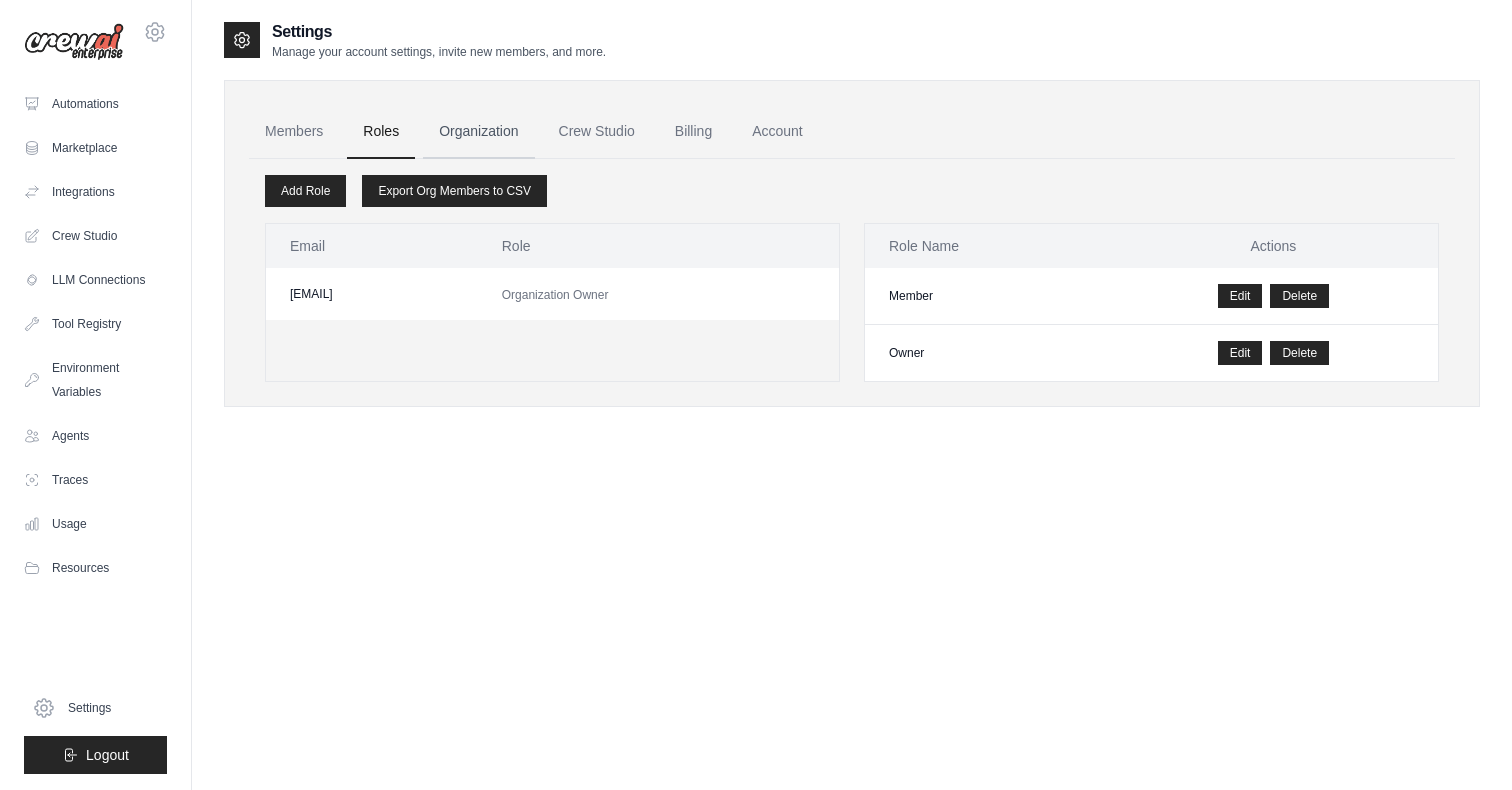 click on "Organization" at bounding box center [478, 132] 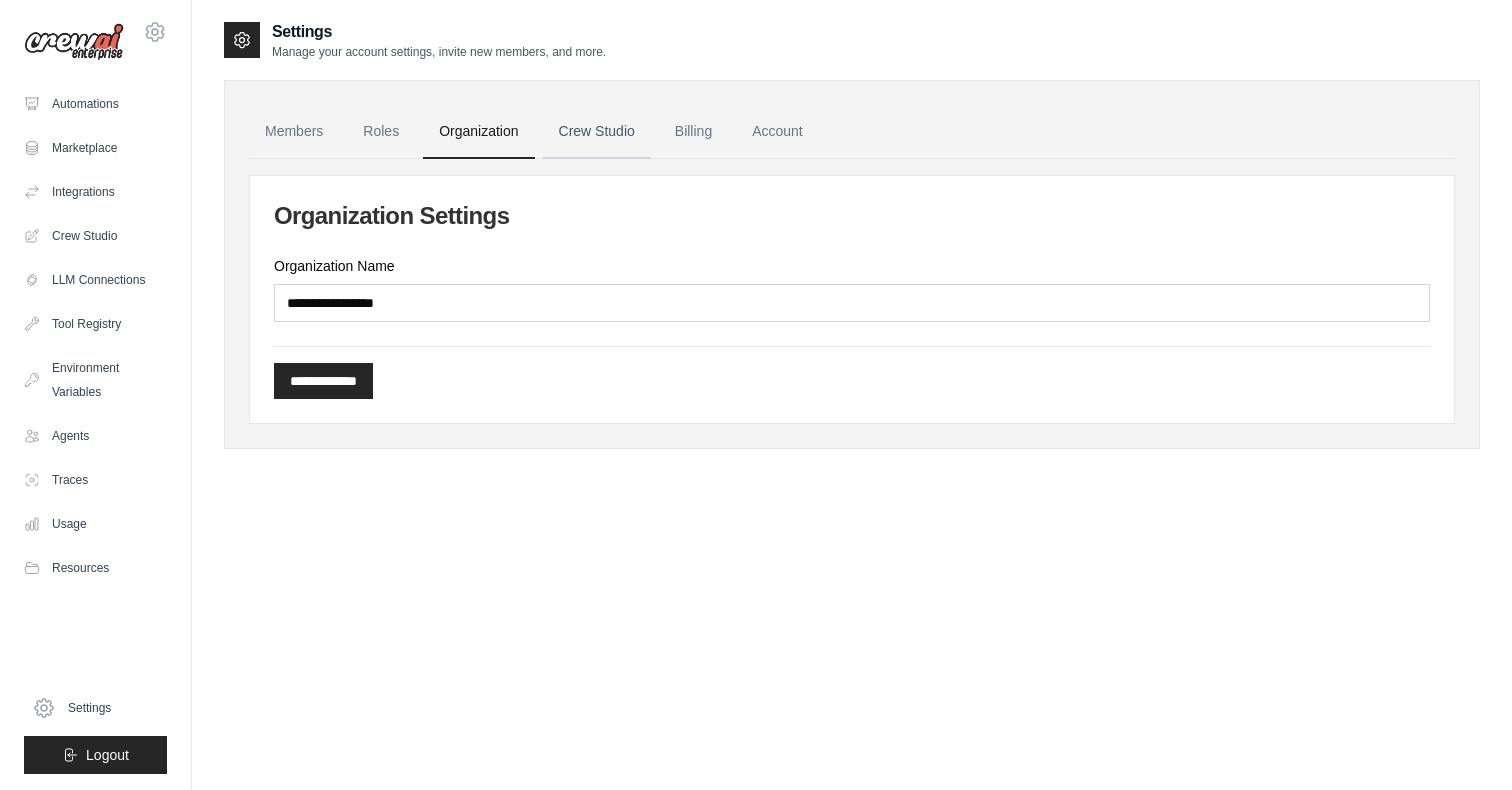 click on "Crew Studio" at bounding box center [597, 132] 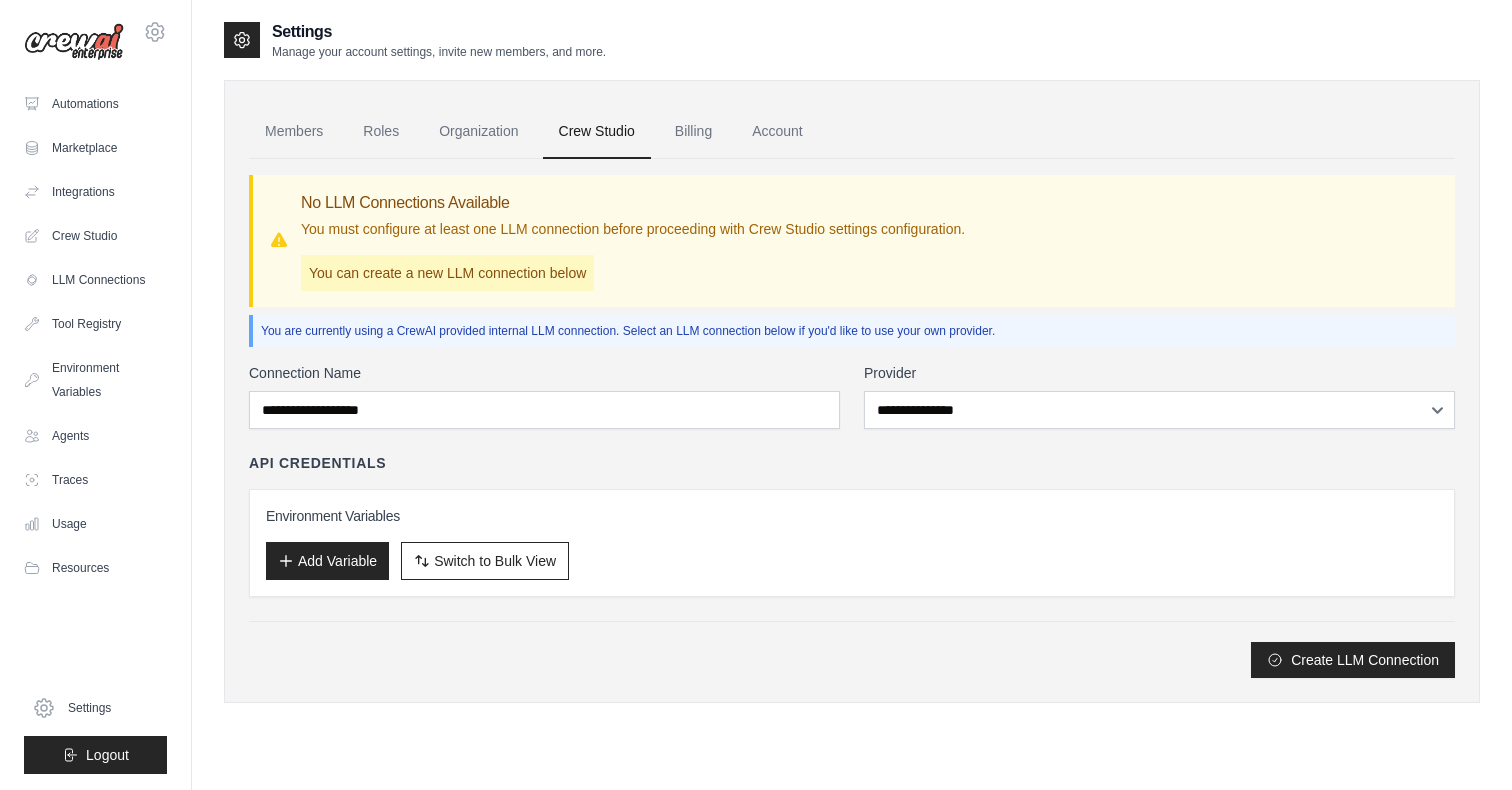 scroll, scrollTop: 0, scrollLeft: 0, axis: both 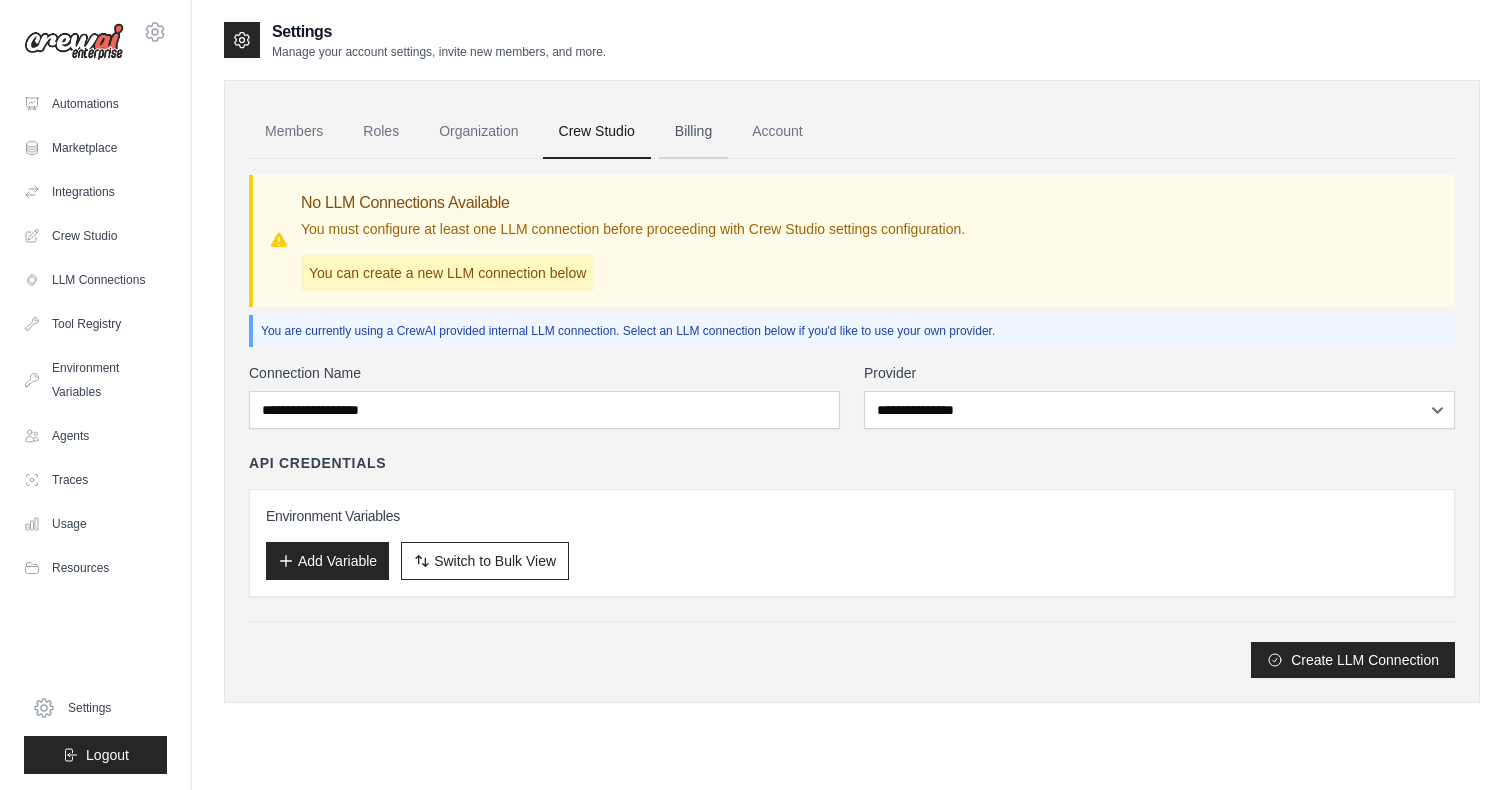 click on "Billing" at bounding box center [693, 132] 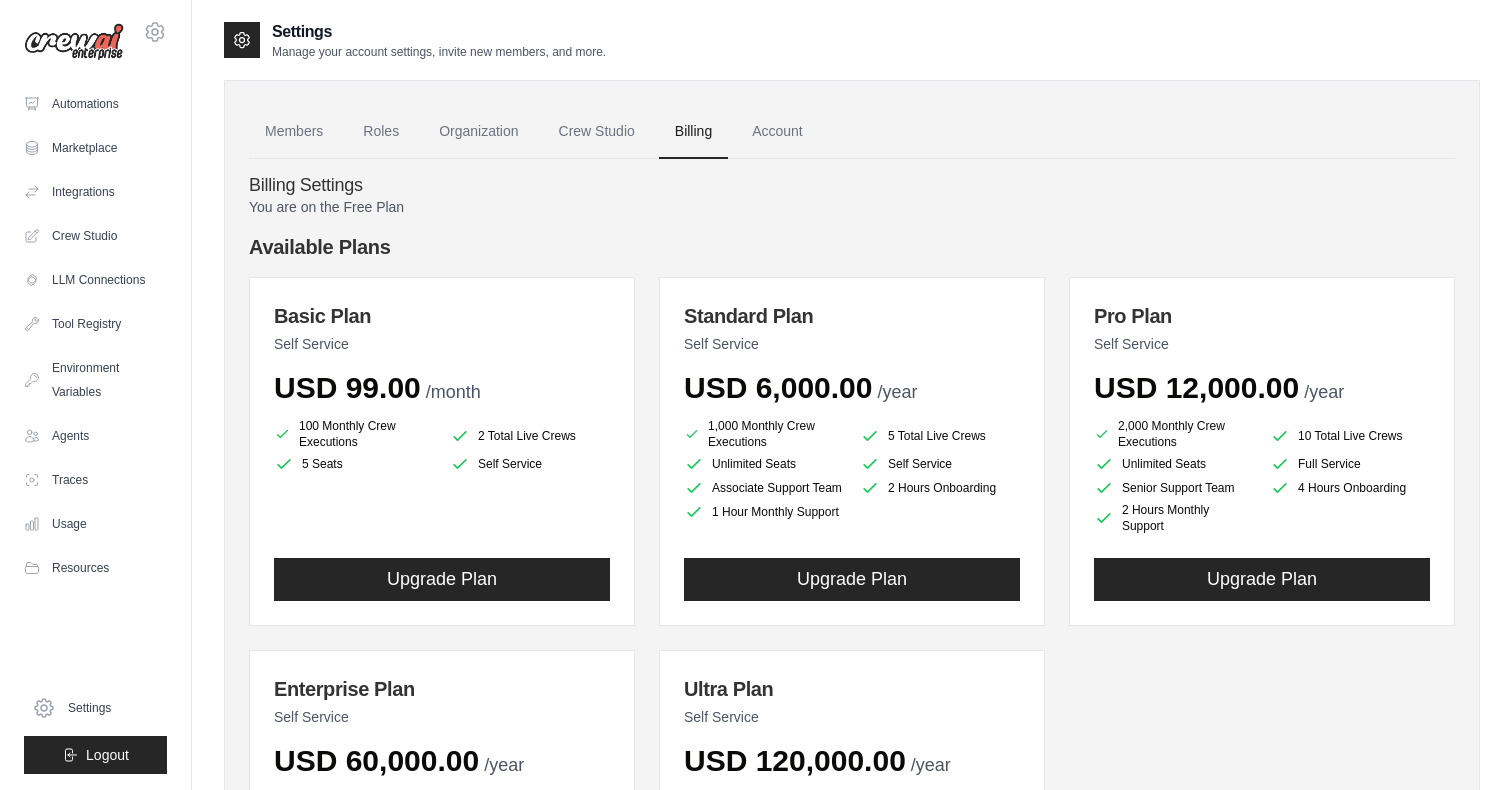 scroll, scrollTop: 0, scrollLeft: 0, axis: both 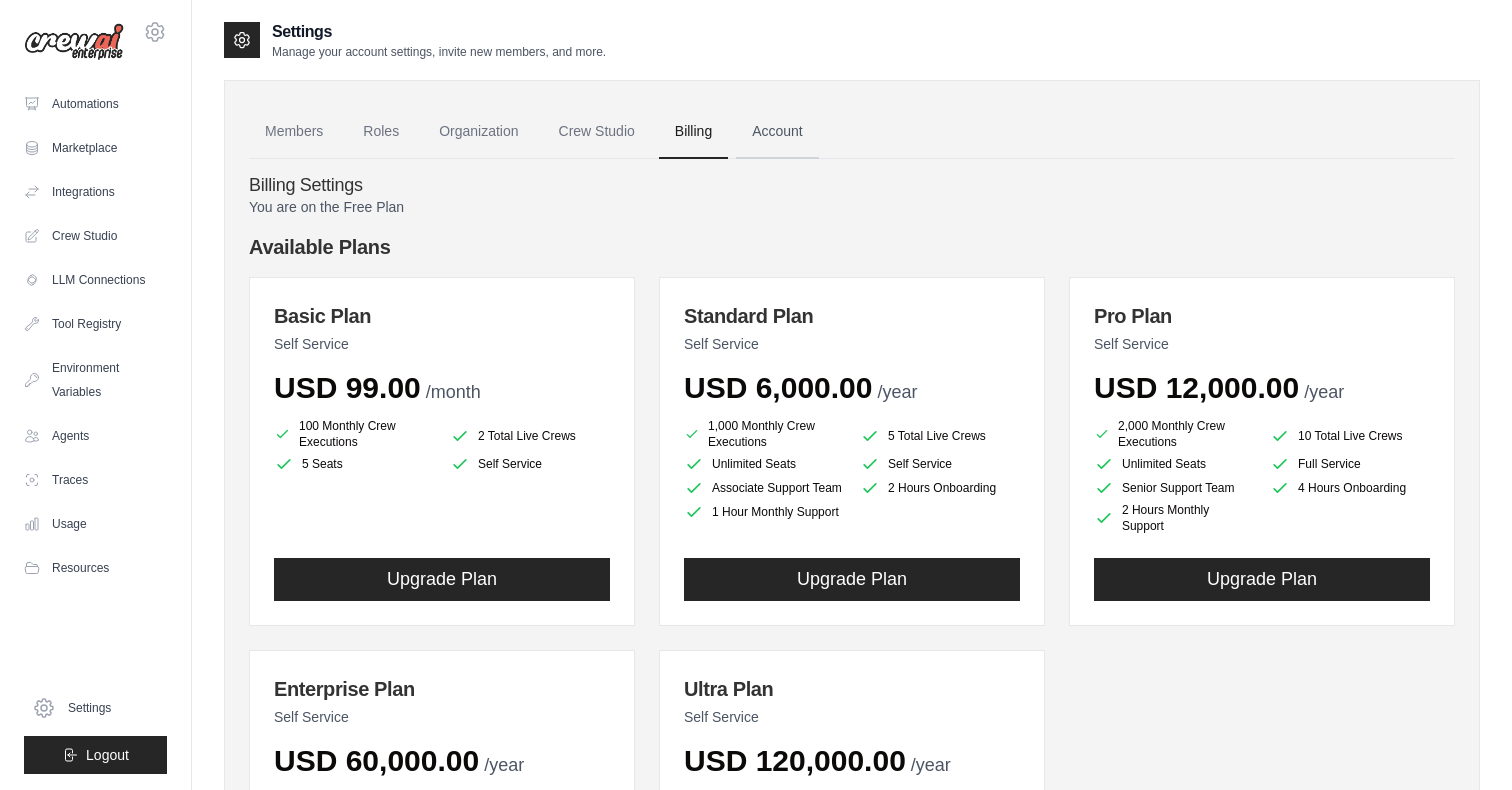 click on "Account" at bounding box center [777, 132] 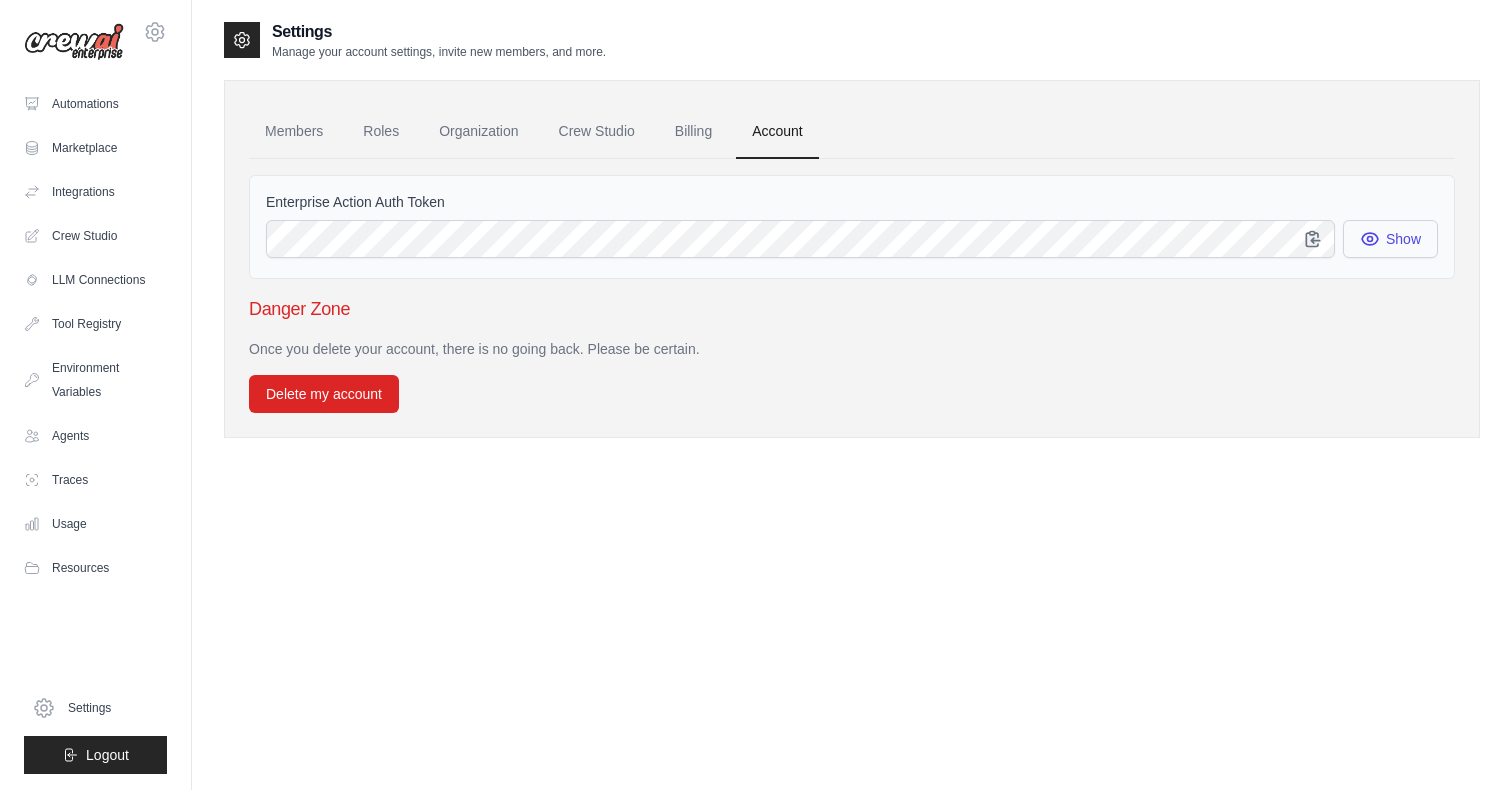 click on "Show" at bounding box center (1390, 239) 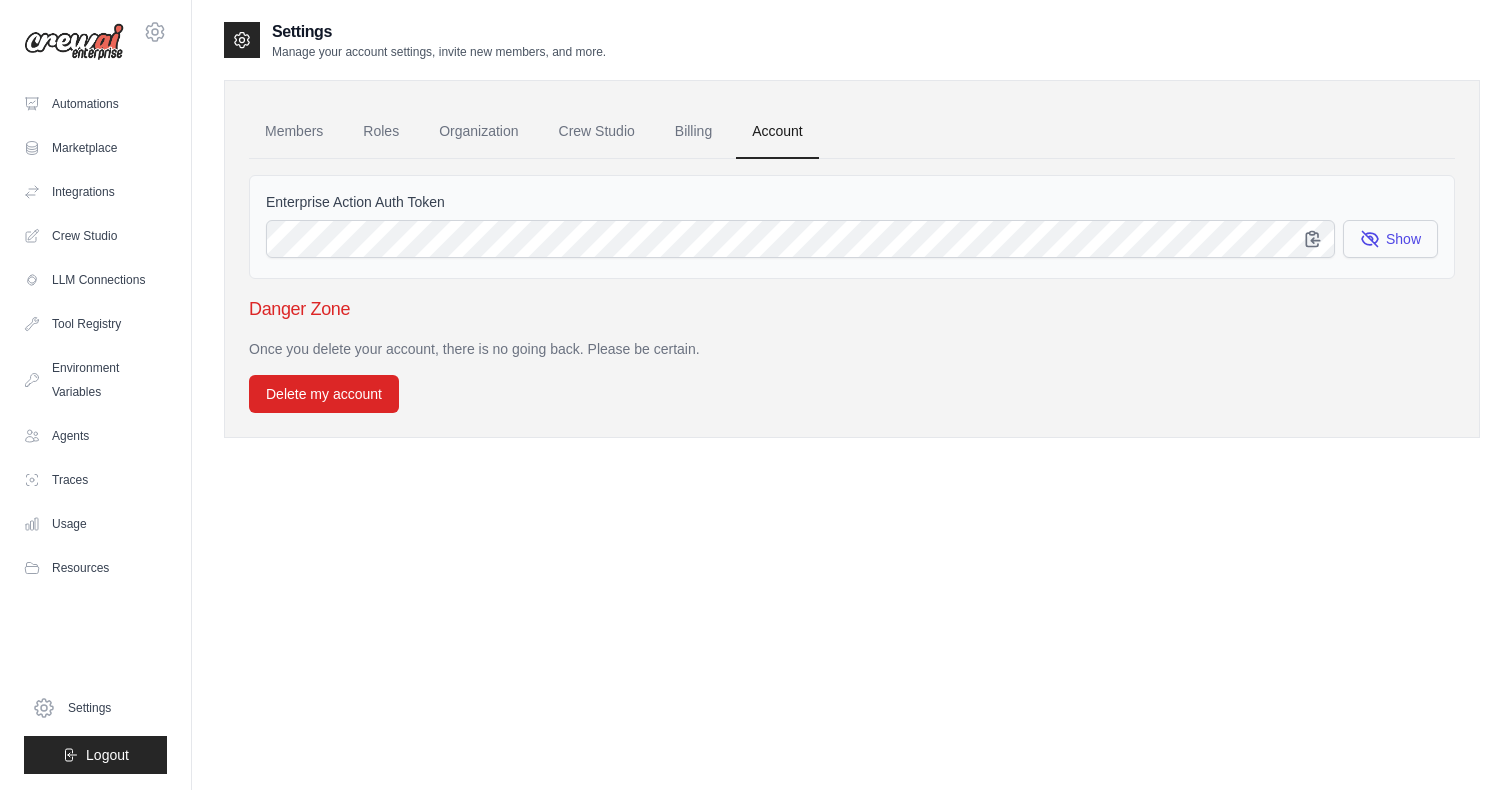 click on "Show" at bounding box center [1390, 239] 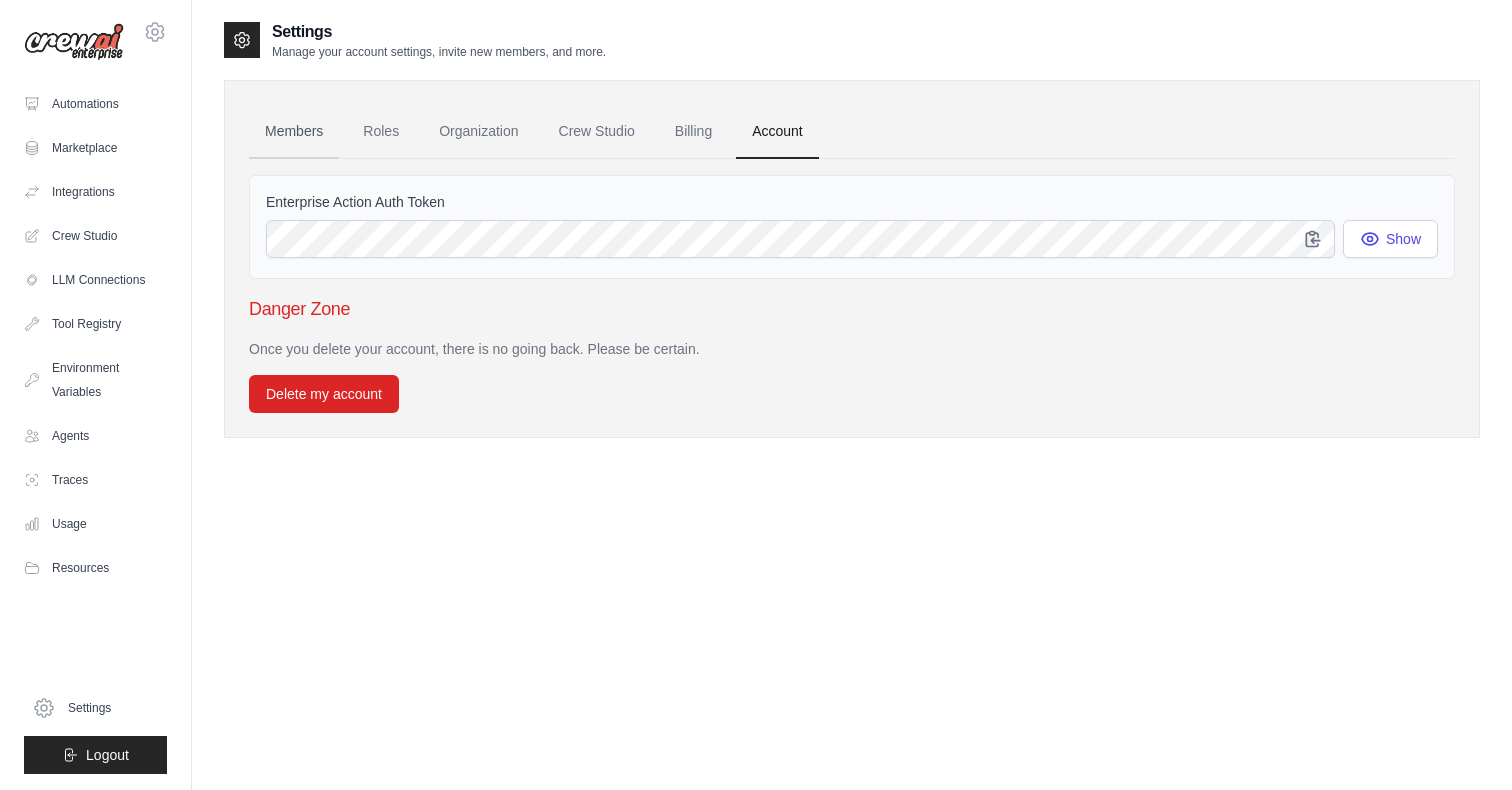 click on "Members" at bounding box center [294, 132] 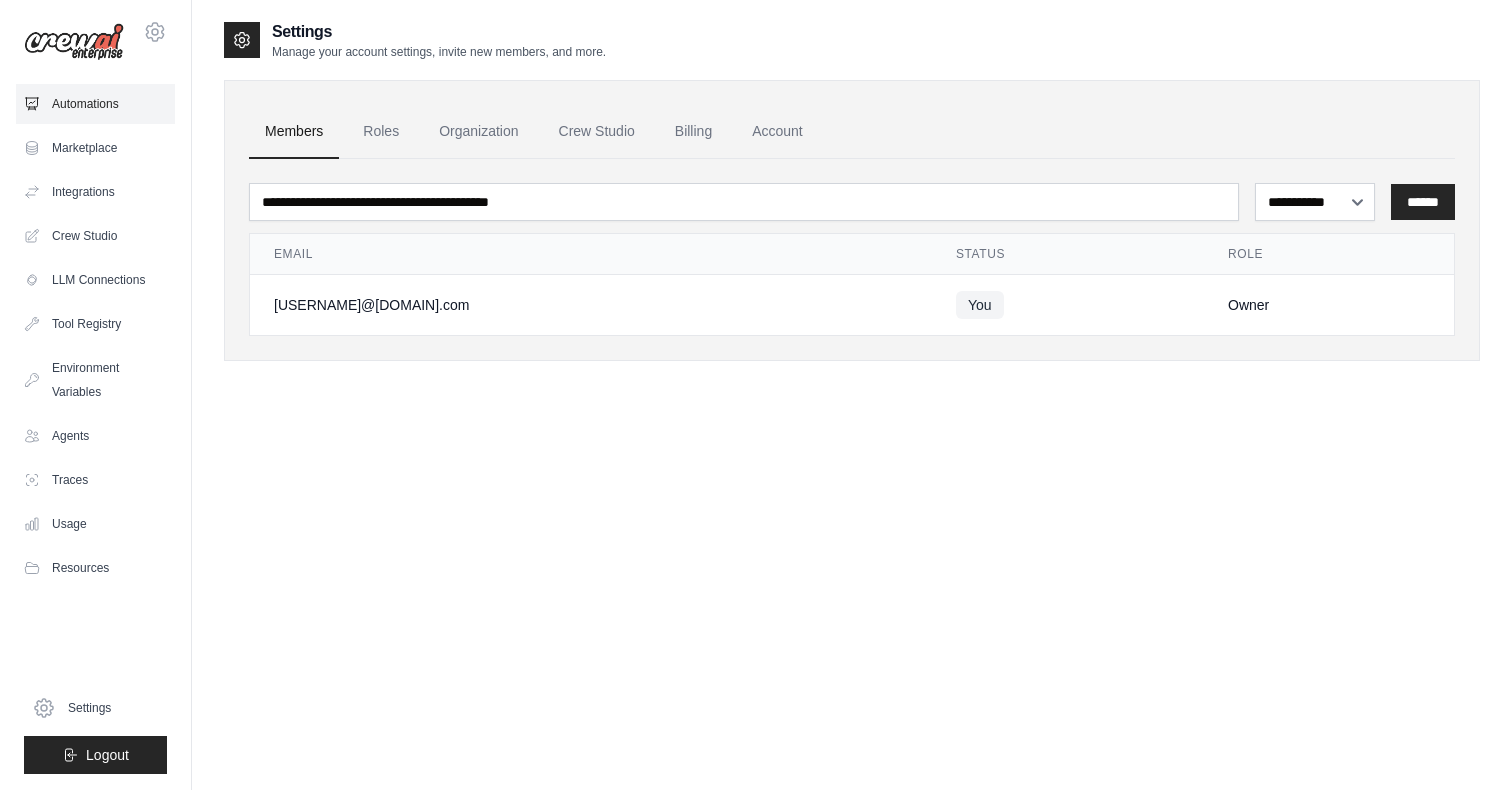 click on "Automations" at bounding box center [95, 104] 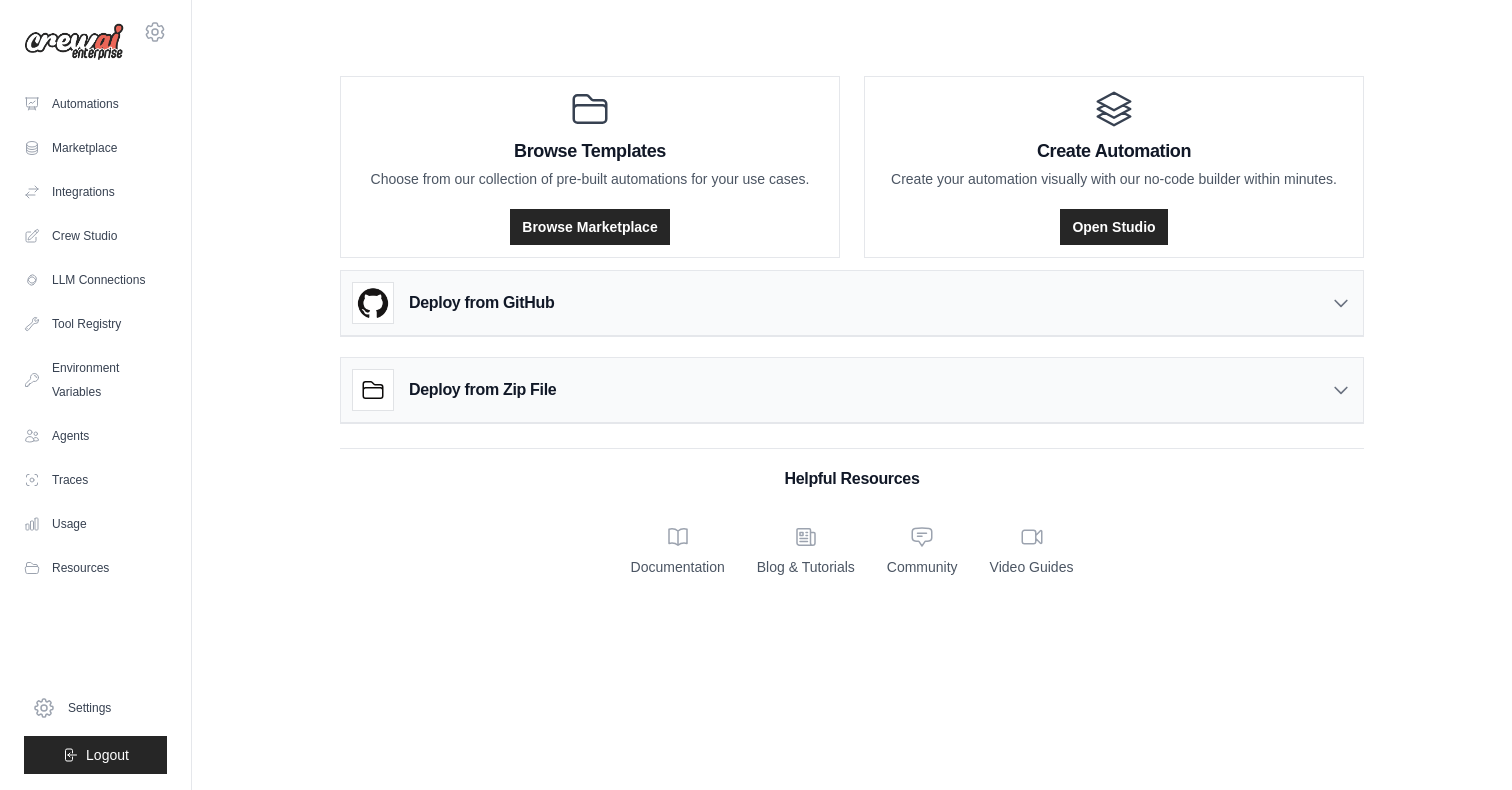 scroll, scrollTop: 0, scrollLeft: 0, axis: both 